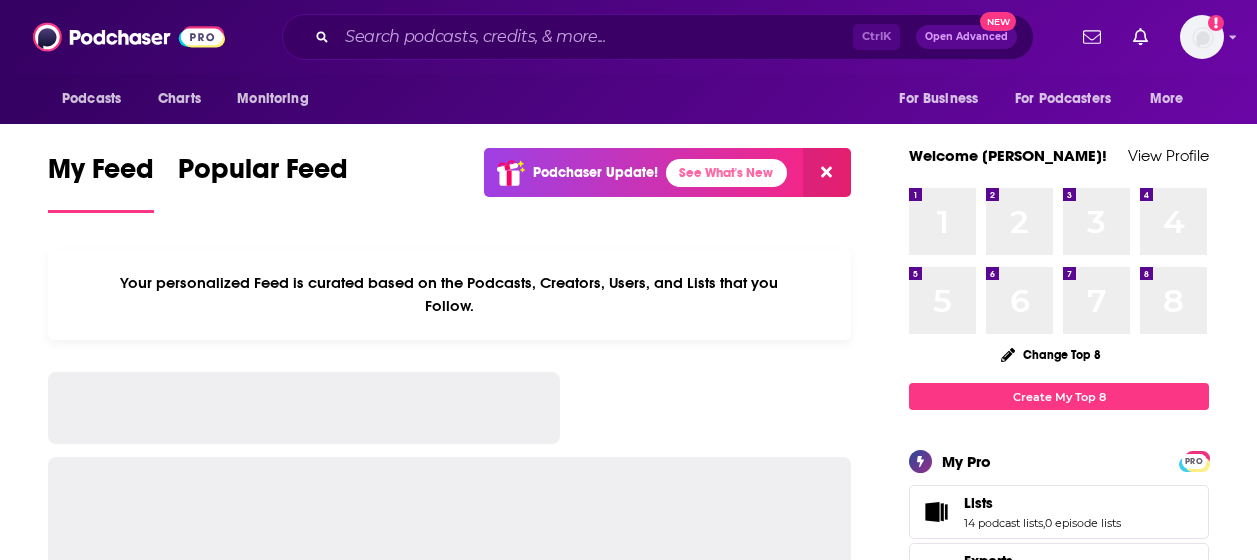 scroll, scrollTop: 0, scrollLeft: 0, axis: both 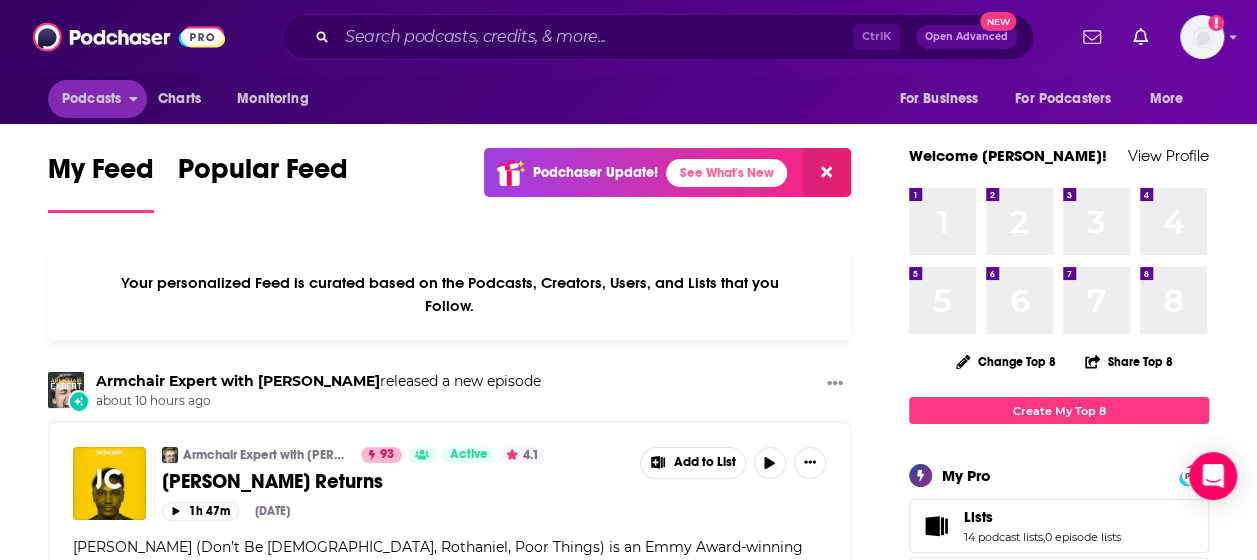 drag, startPoint x: 474, startPoint y: 19, endPoint x: 114, endPoint y: 91, distance: 367.1294 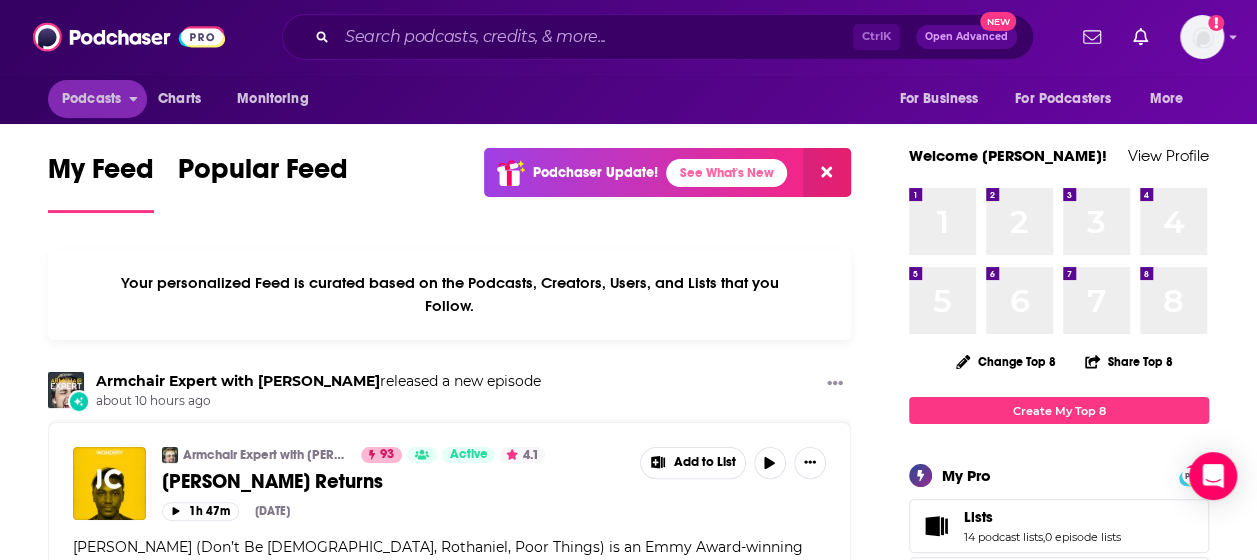 click on "Podcasts Charts Monitoring Ctrl  K Open Advanced New For Business For Podcasters More Add a profile image Podcasts Charts Monitoring For Business For Podcasters More" at bounding box center (628, 62) 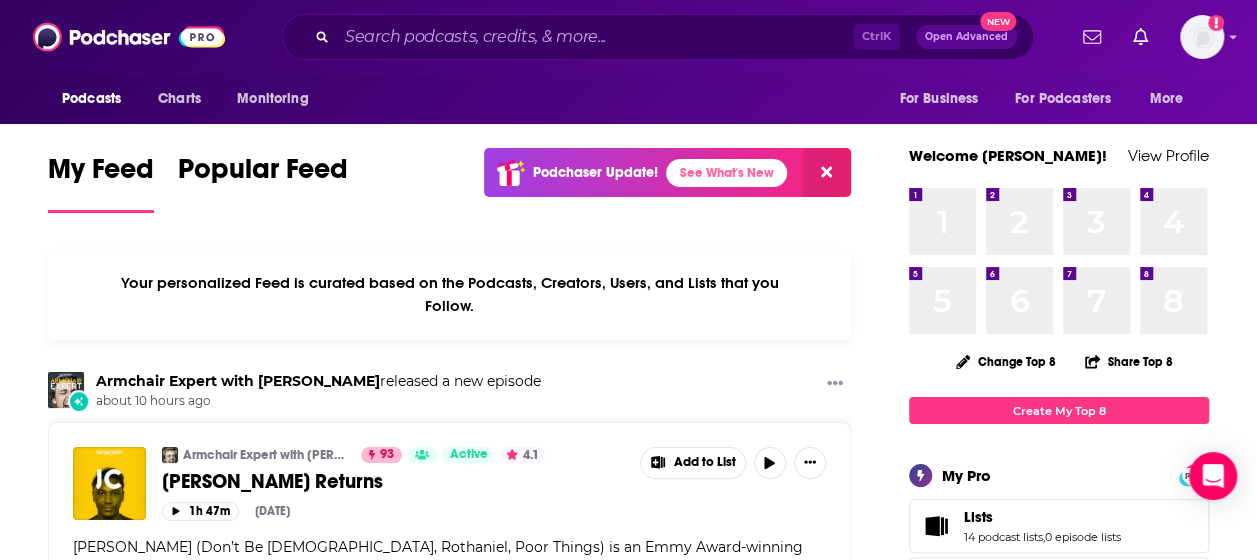 click on "Podcasts" at bounding box center [91, 99] 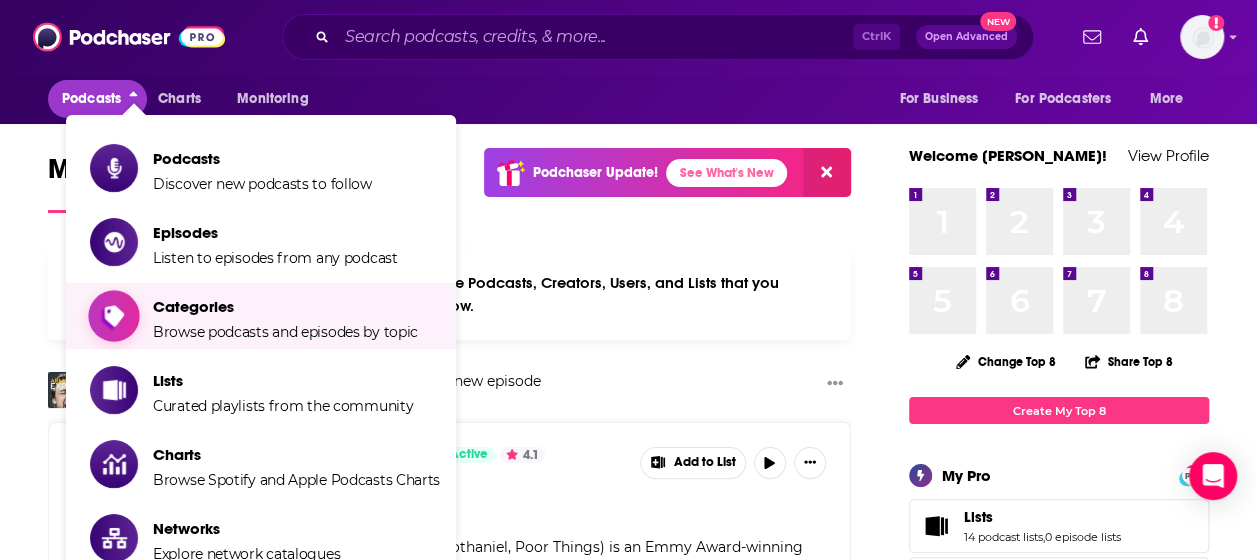click on "Categories" at bounding box center (285, 306) 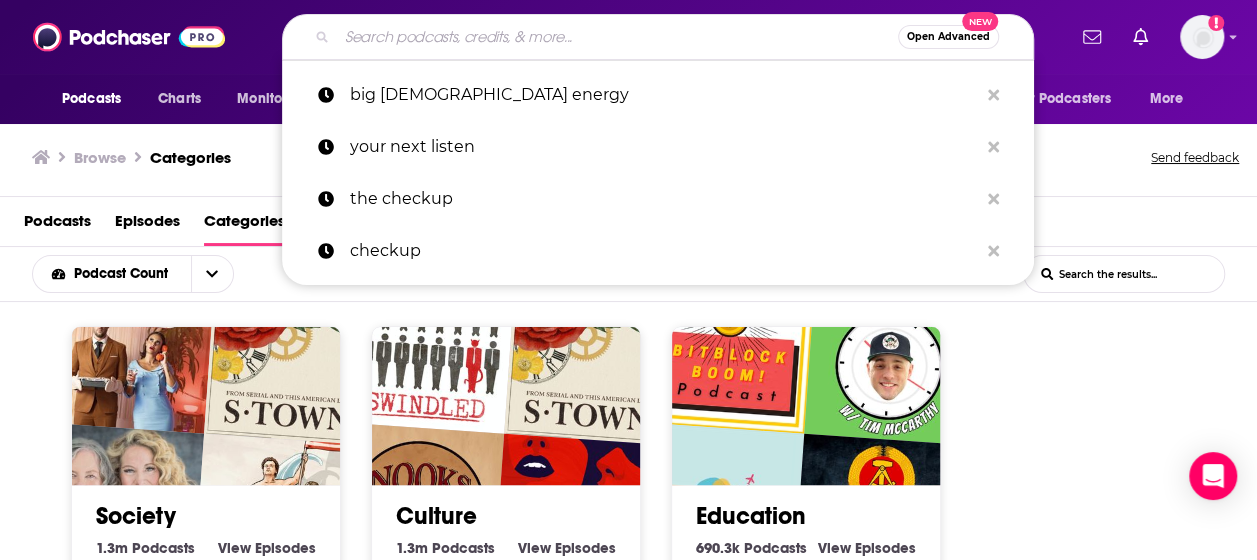 click at bounding box center (617, 37) 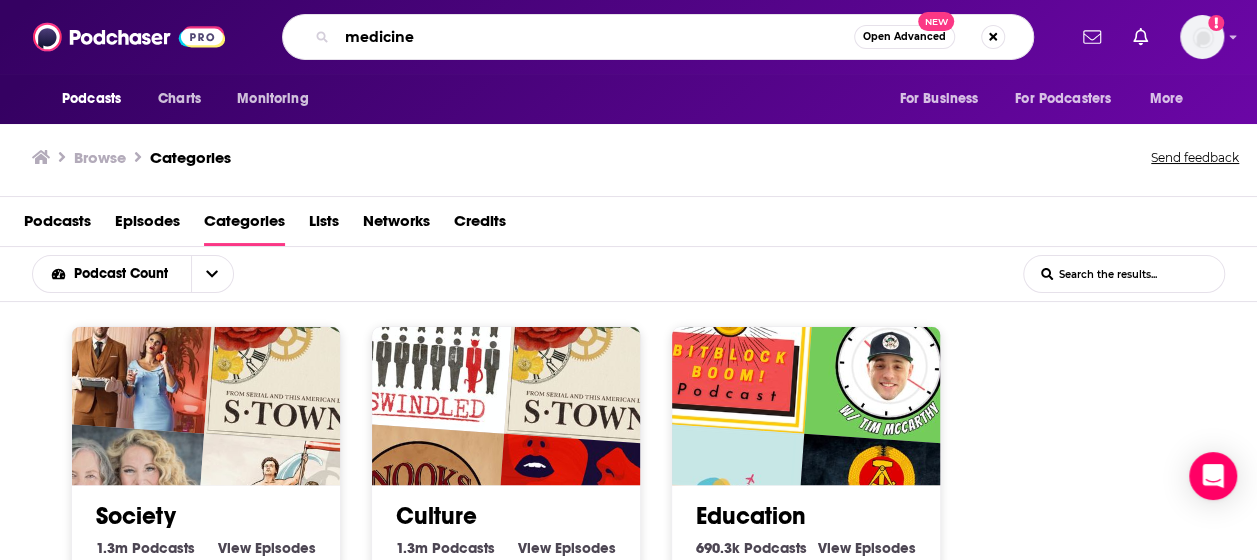 type on "medicine" 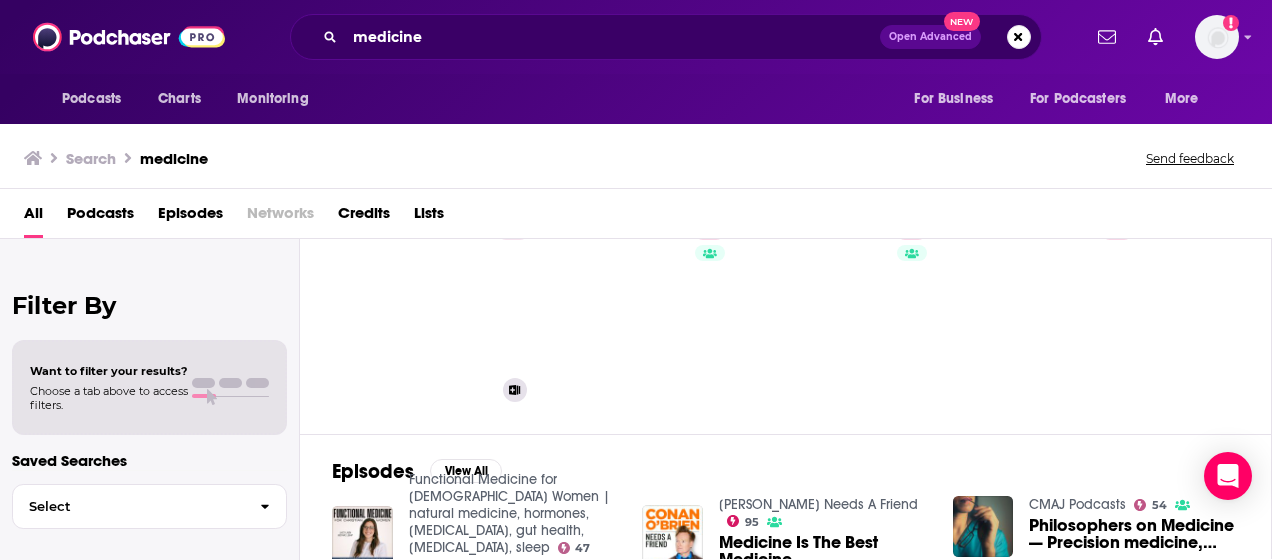 scroll, scrollTop: 0, scrollLeft: 0, axis: both 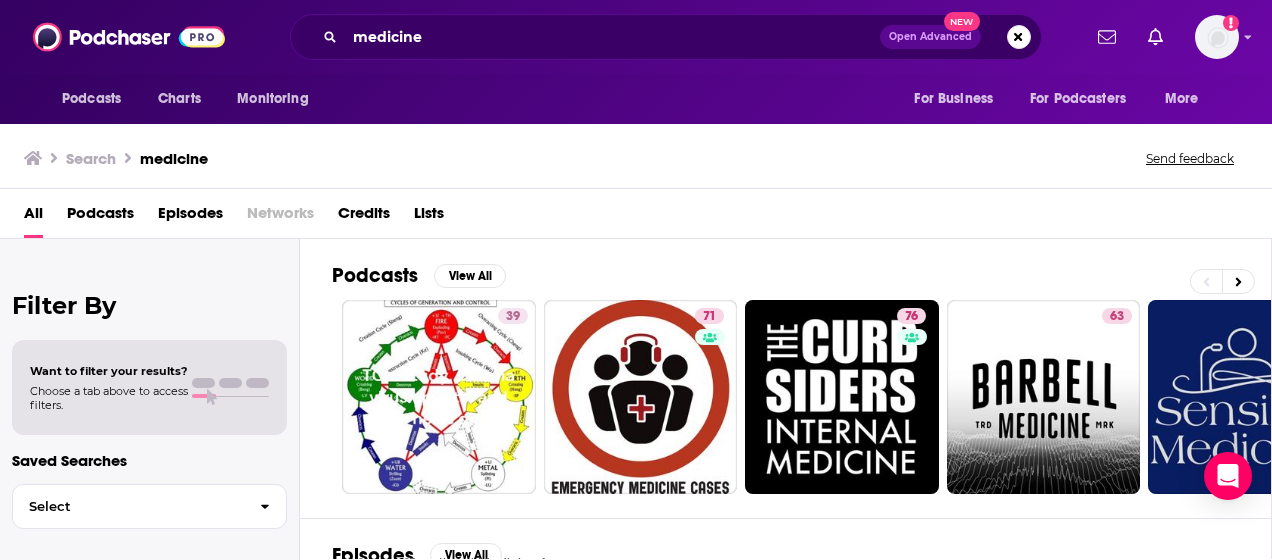 click on "Podcasts" at bounding box center (100, 217) 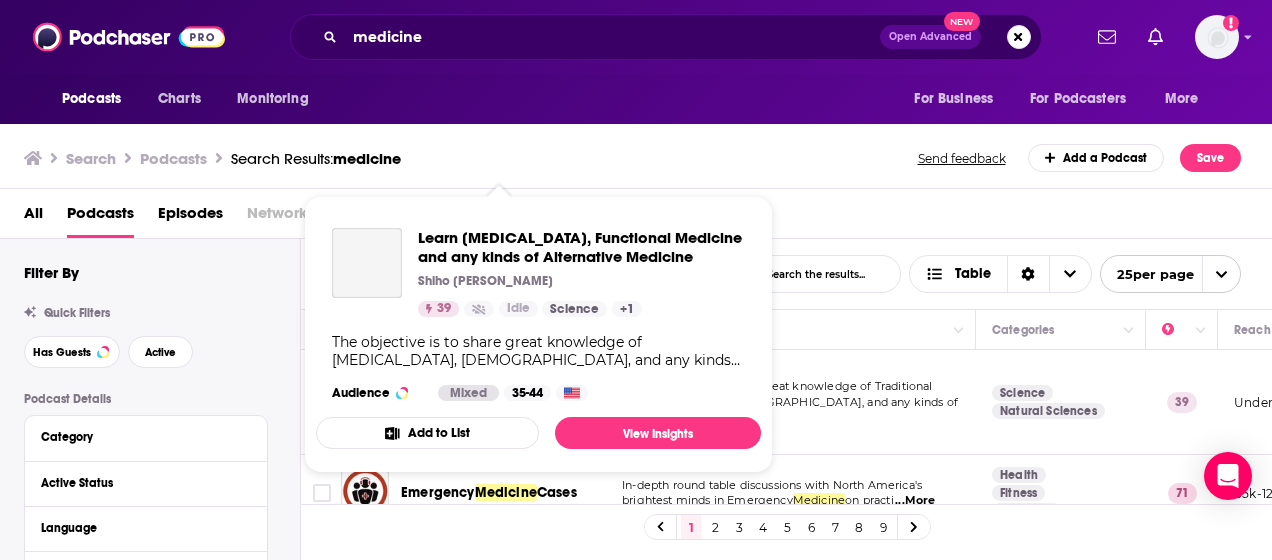 scroll, scrollTop: 128, scrollLeft: 0, axis: vertical 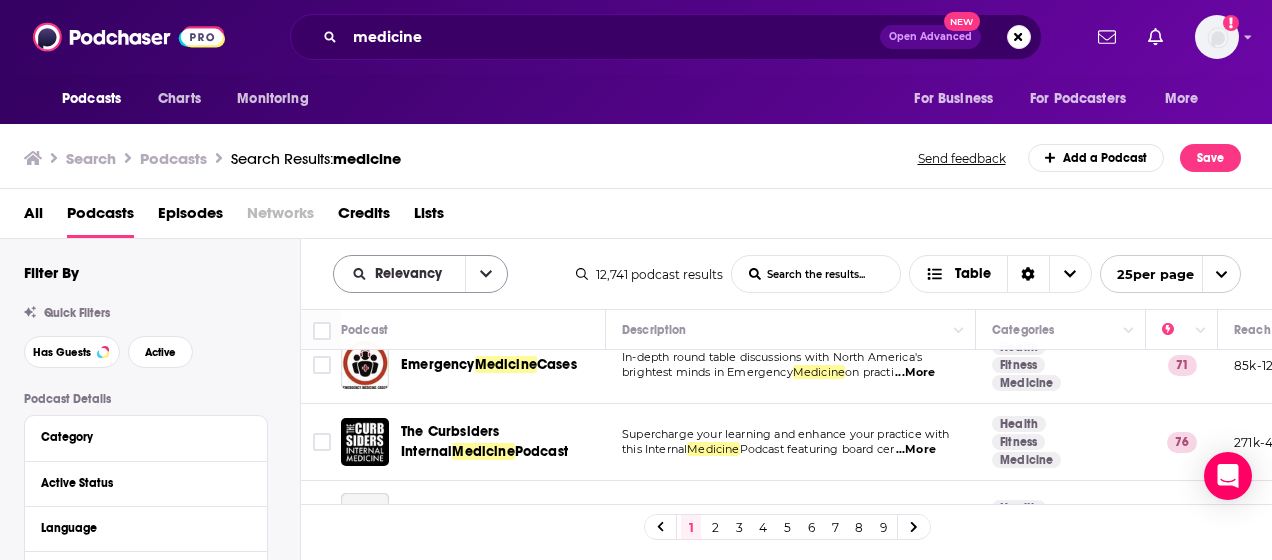 click 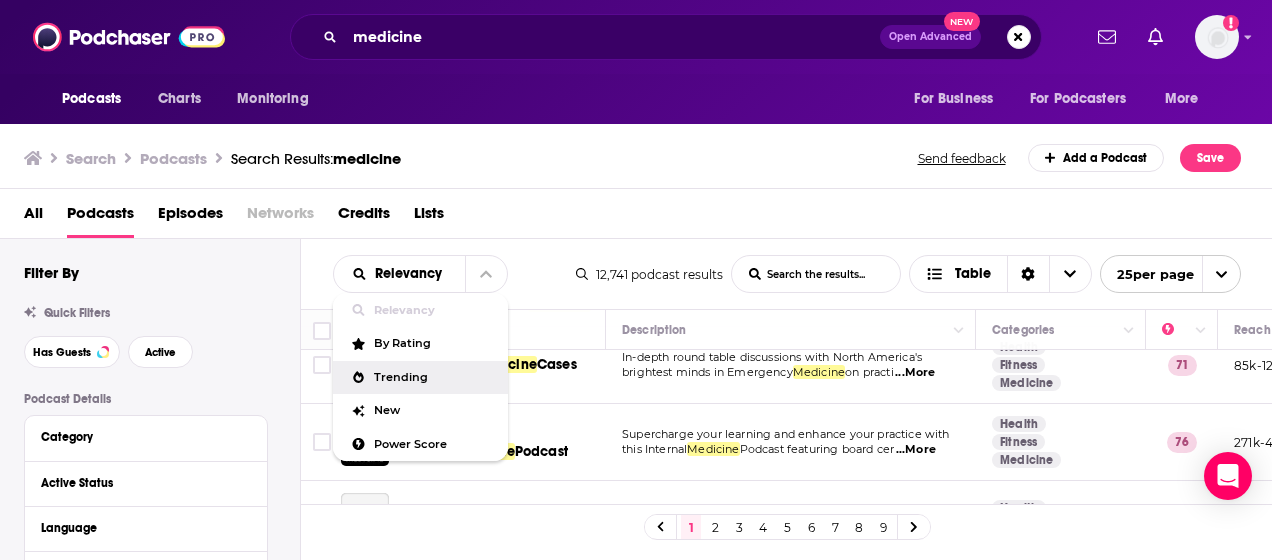 click on "Trending" at bounding box center [433, 377] 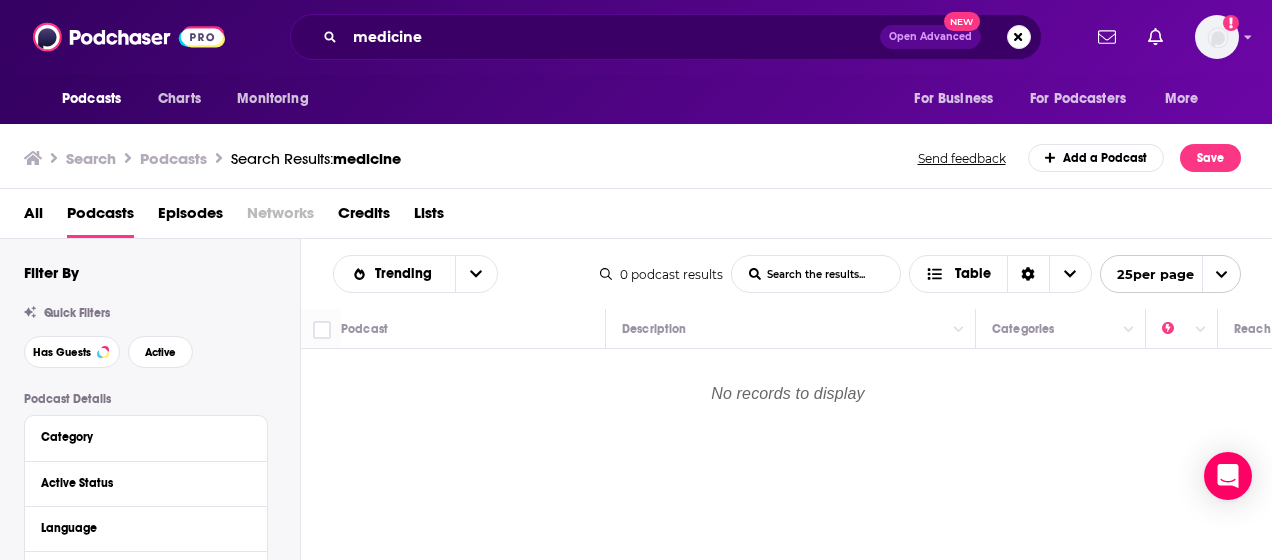 scroll, scrollTop: 0, scrollLeft: 0, axis: both 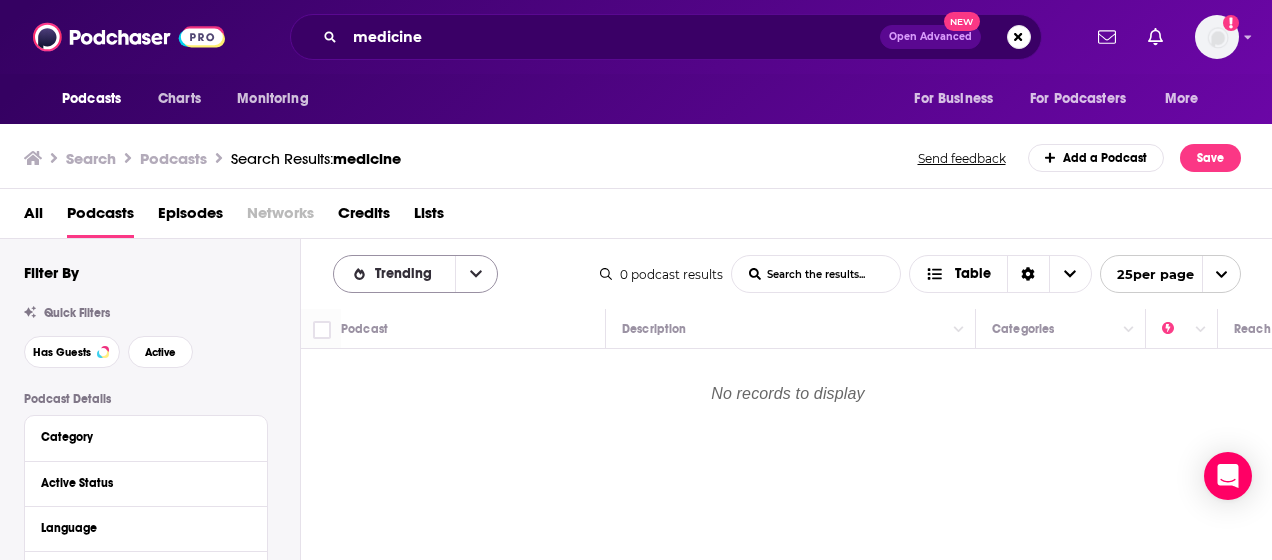 click on "Trending" at bounding box center (415, 274) 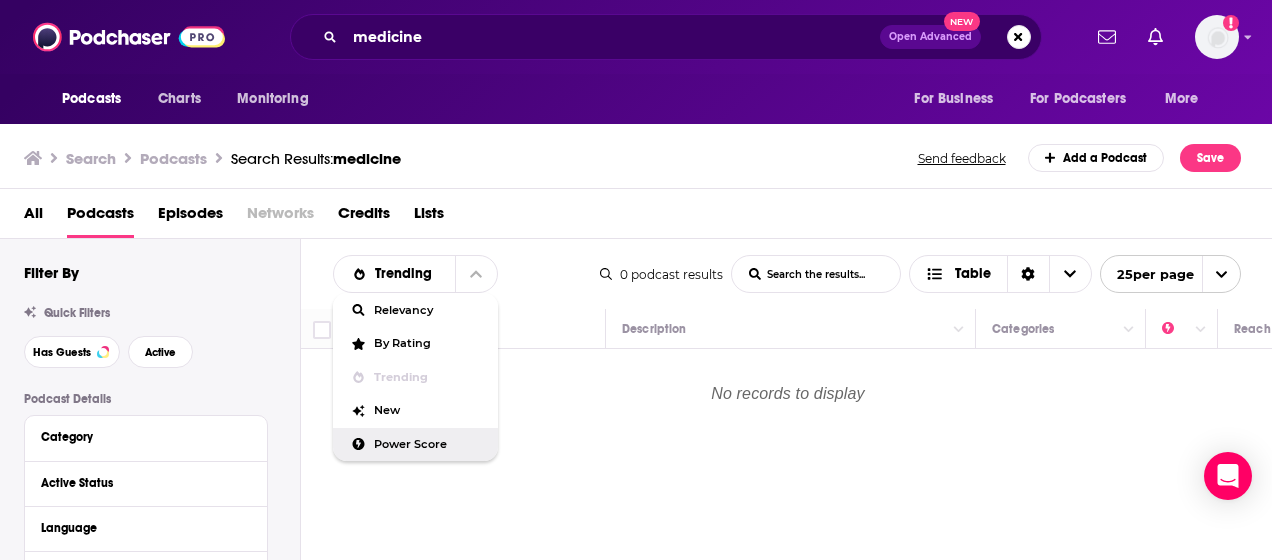 click on "Power Score" at bounding box center [428, 444] 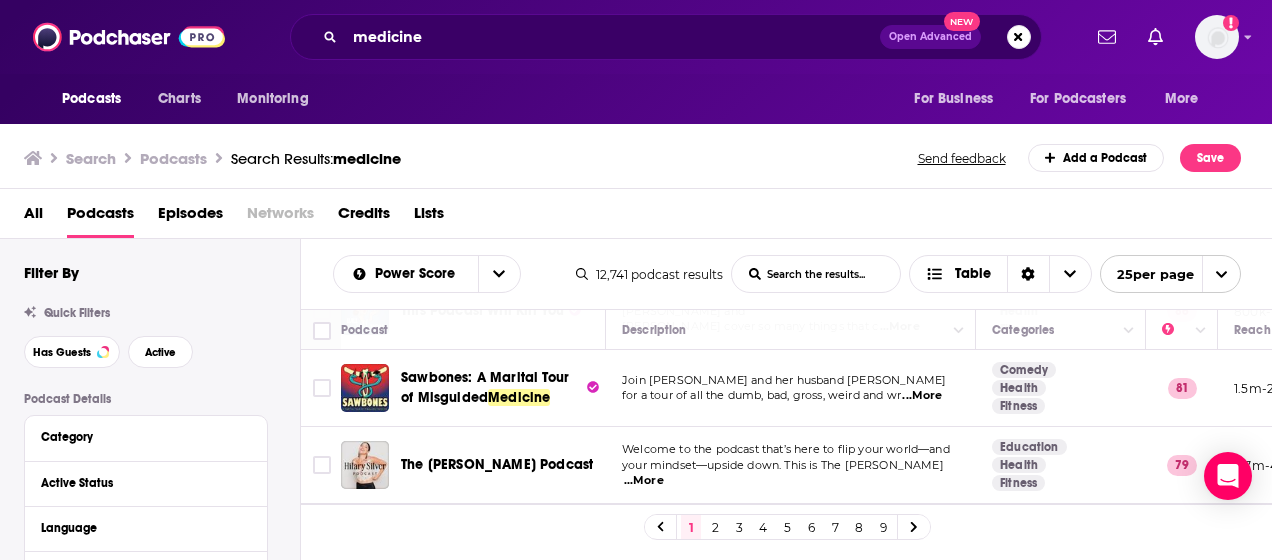 scroll, scrollTop: 229, scrollLeft: 0, axis: vertical 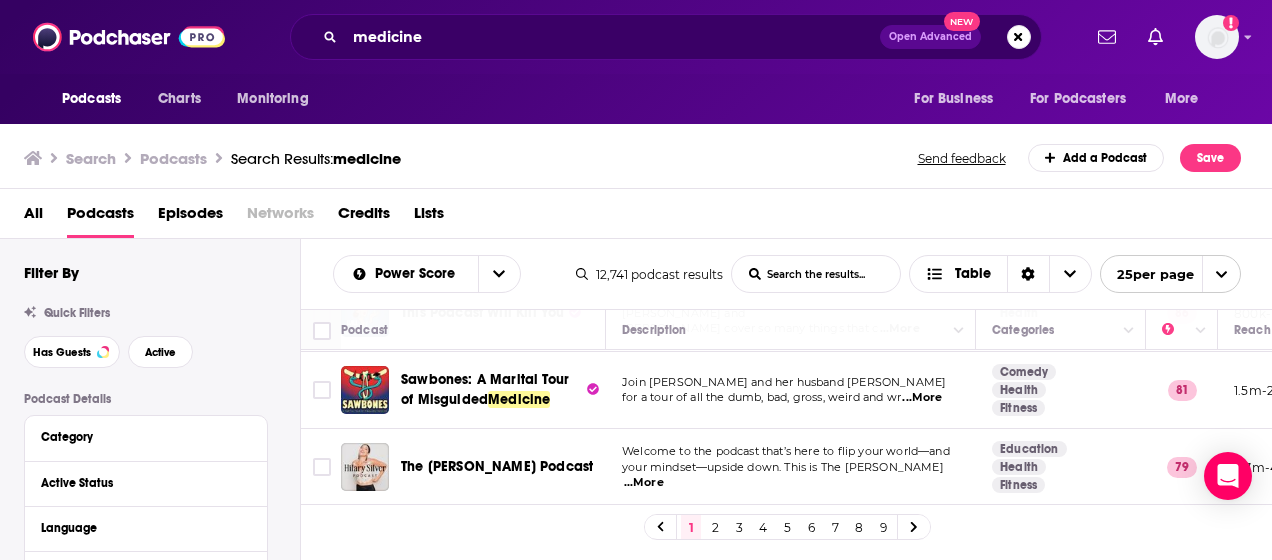 click on "...More" at bounding box center [922, 398] 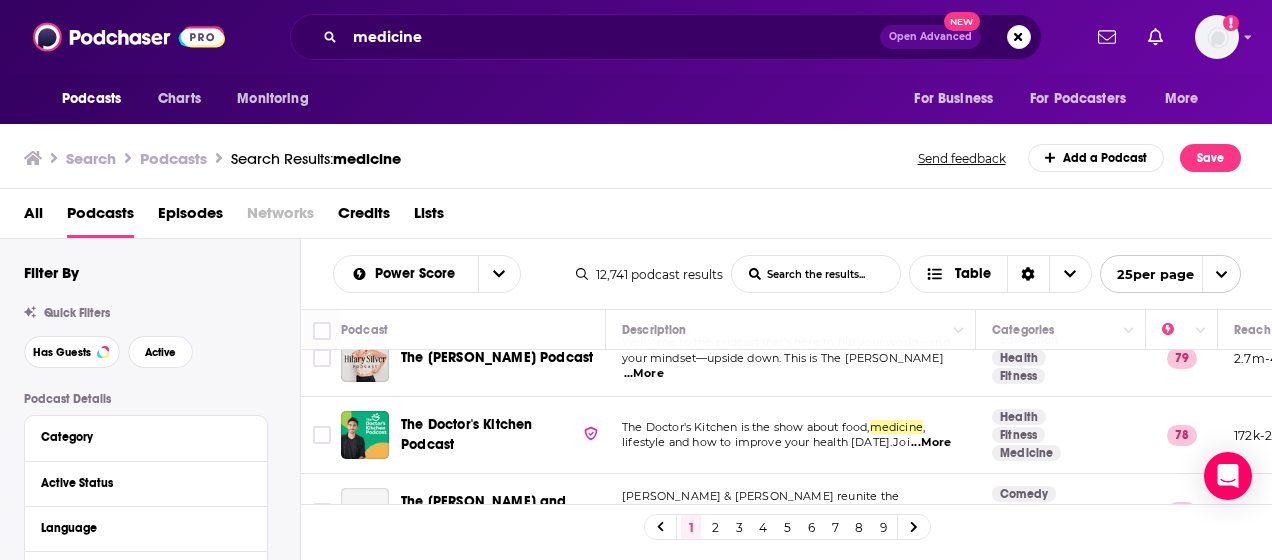 scroll, scrollTop: 342, scrollLeft: 0, axis: vertical 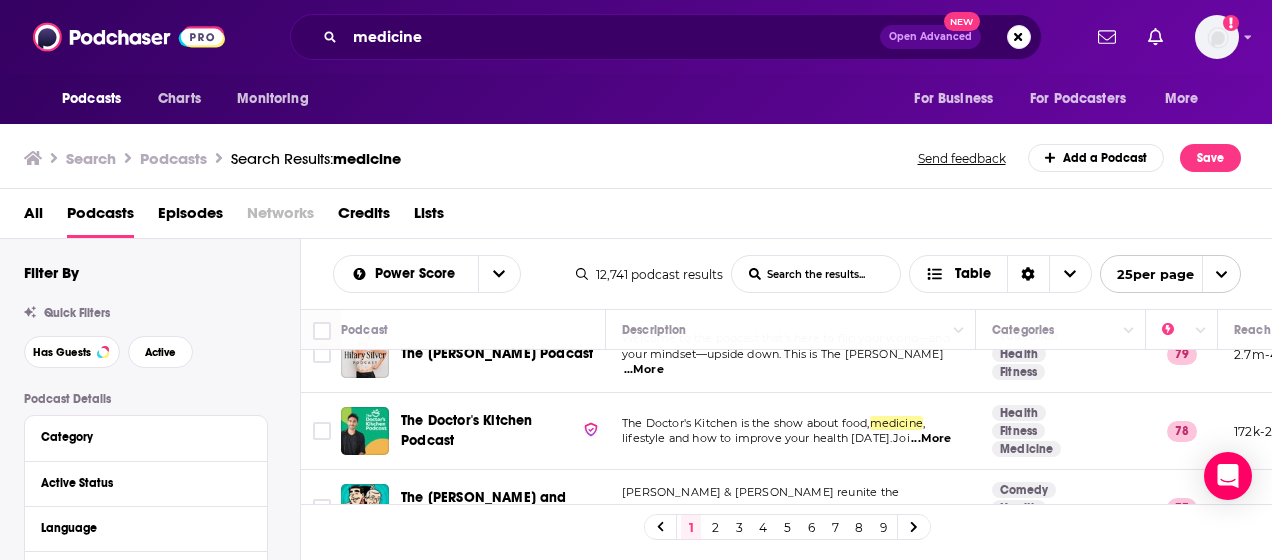 click on "...More" at bounding box center [931, 439] 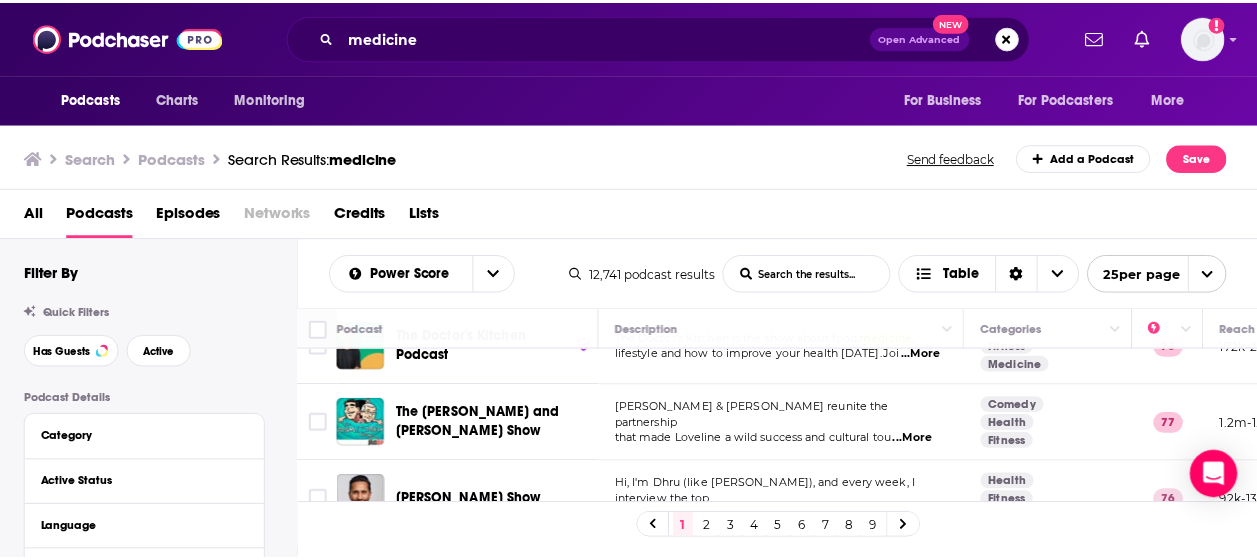 scroll, scrollTop: 427, scrollLeft: 0, axis: vertical 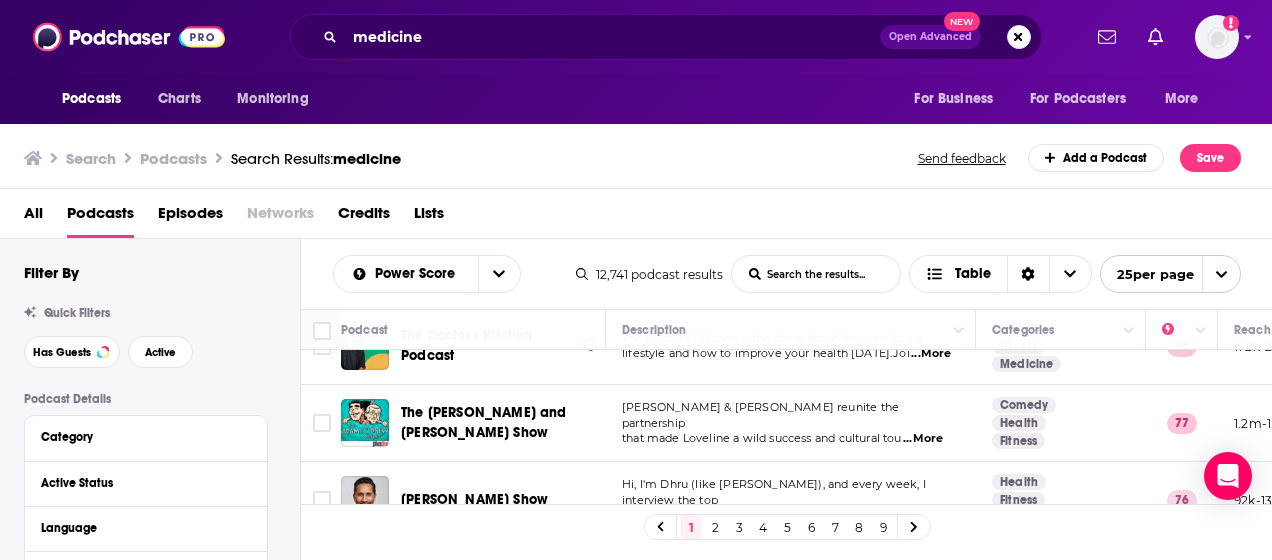 click on "...More" at bounding box center [923, 439] 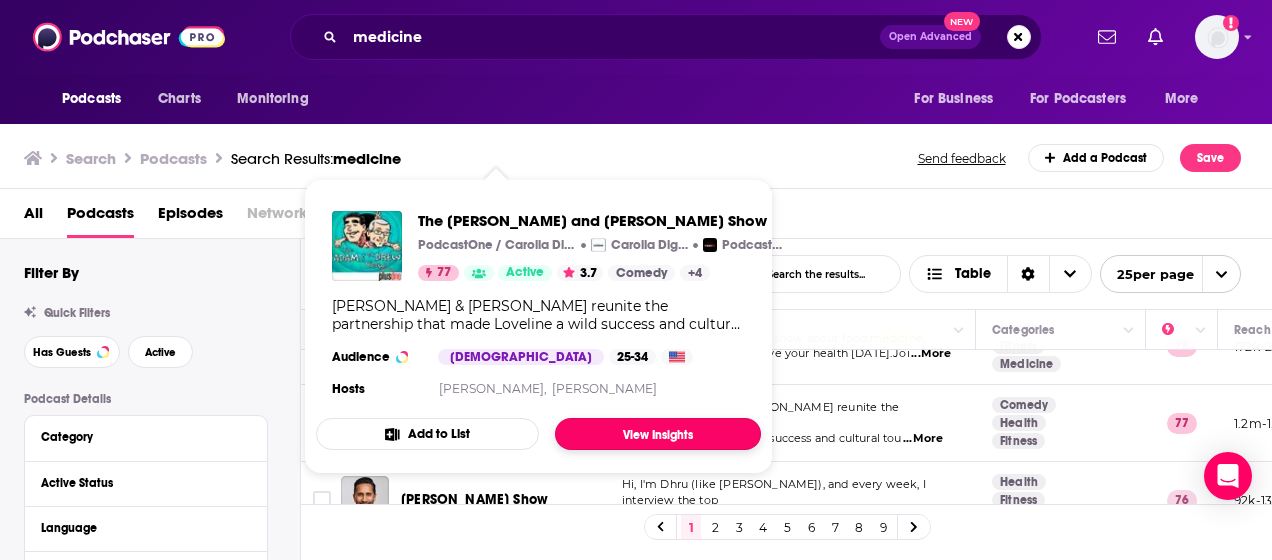 drag, startPoint x: 562, startPoint y: 412, endPoint x: 594, endPoint y: 437, distance: 40.60788 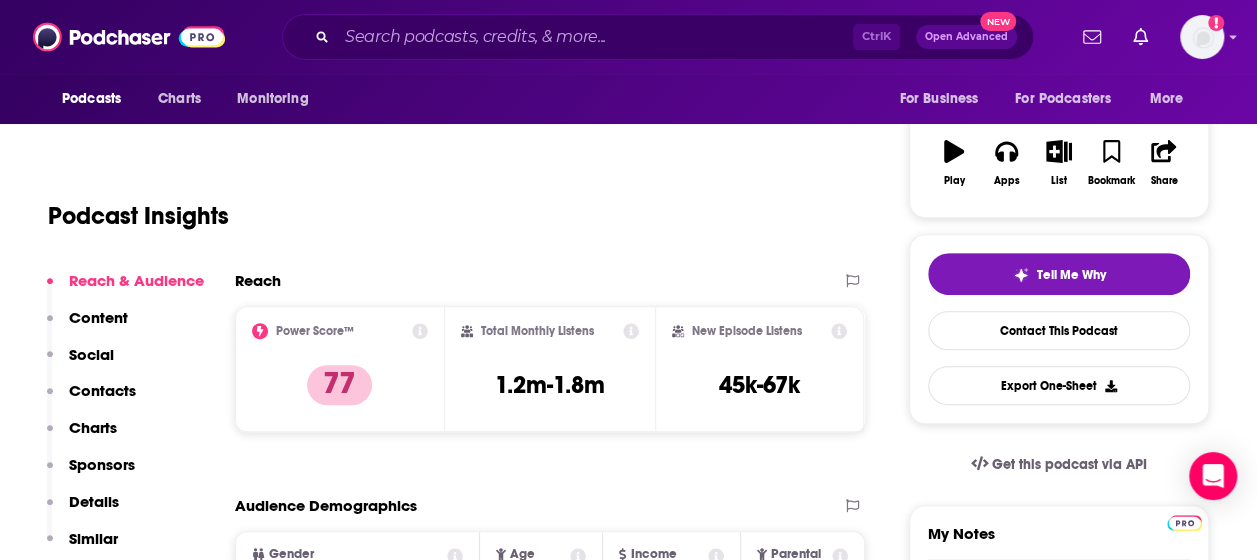scroll, scrollTop: 0, scrollLeft: 0, axis: both 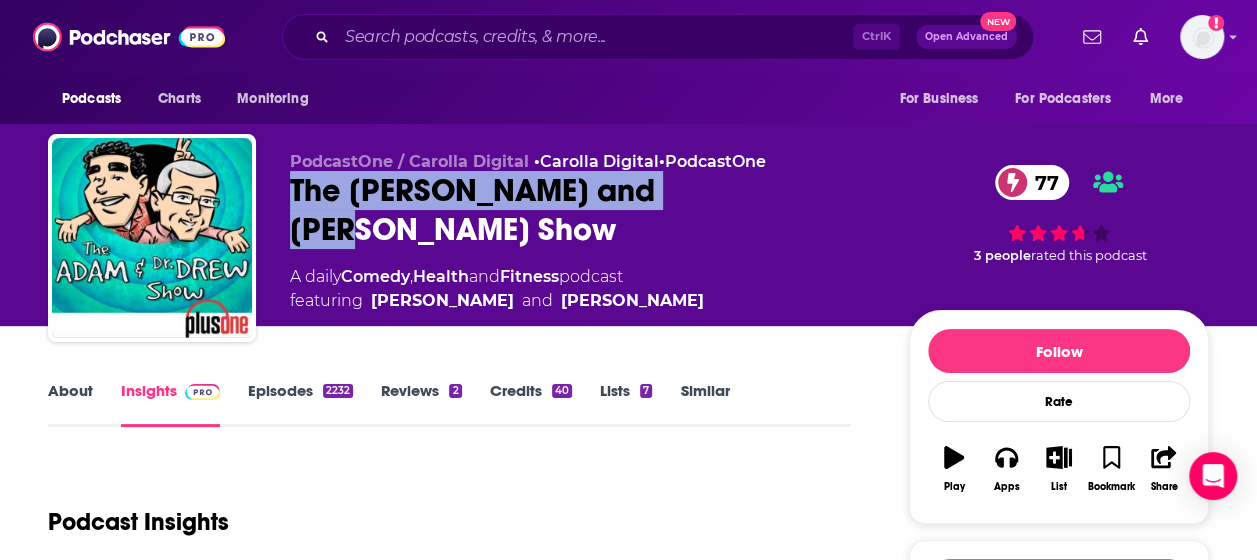 drag, startPoint x: 741, startPoint y: 192, endPoint x: 278, endPoint y: 180, distance: 463.1555 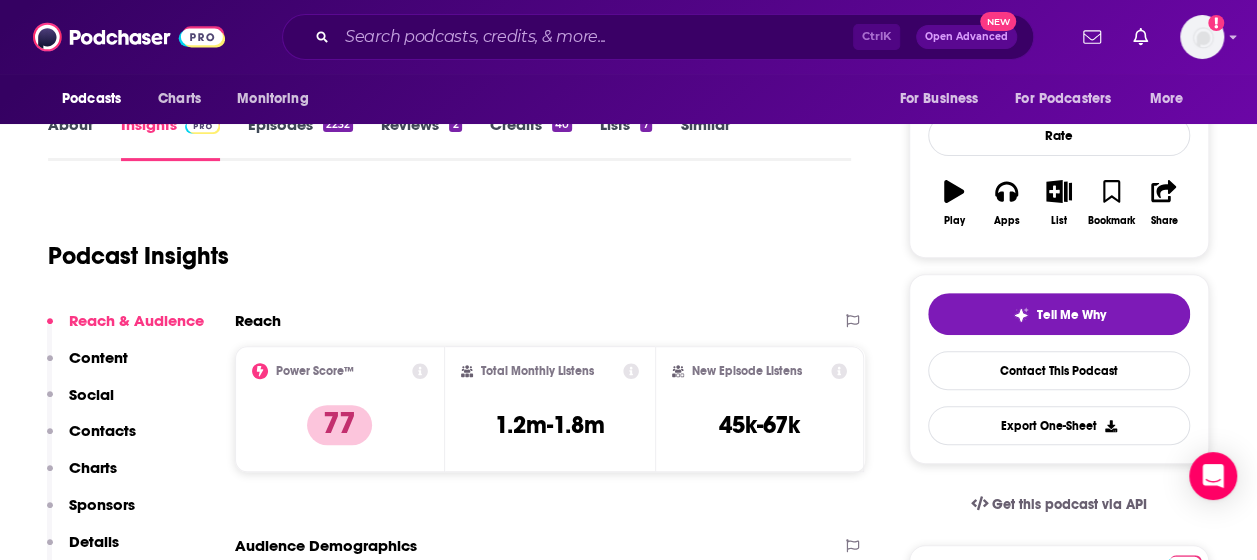 scroll, scrollTop: 267, scrollLeft: 0, axis: vertical 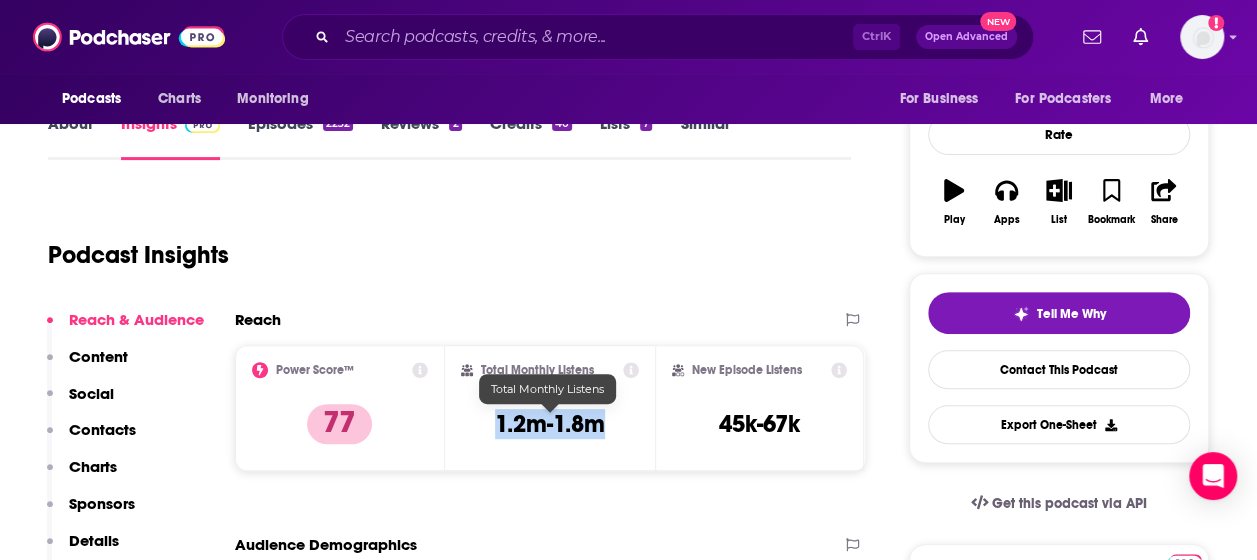 drag, startPoint x: 637, startPoint y: 422, endPoint x: 488, endPoint y: 422, distance: 149 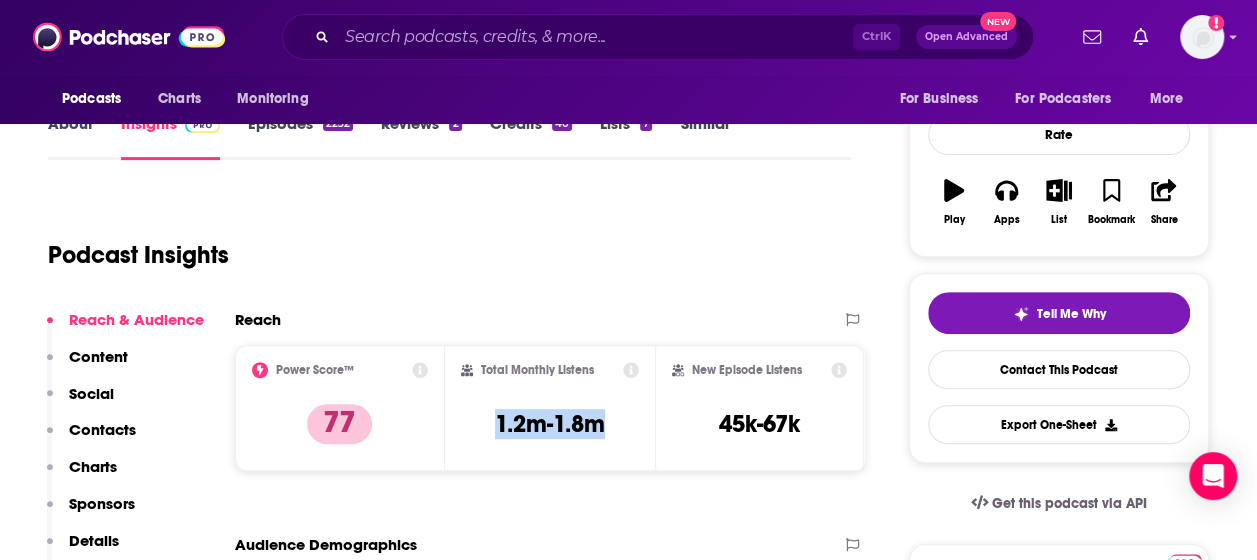 copy on "1.2m-1.8m" 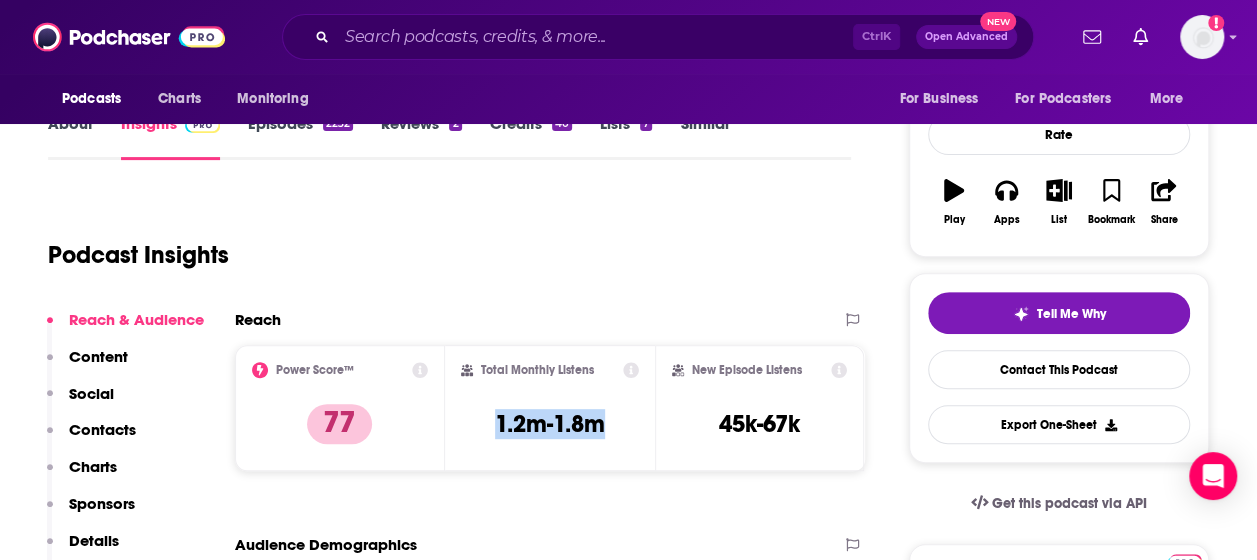 scroll, scrollTop: 338, scrollLeft: 0, axis: vertical 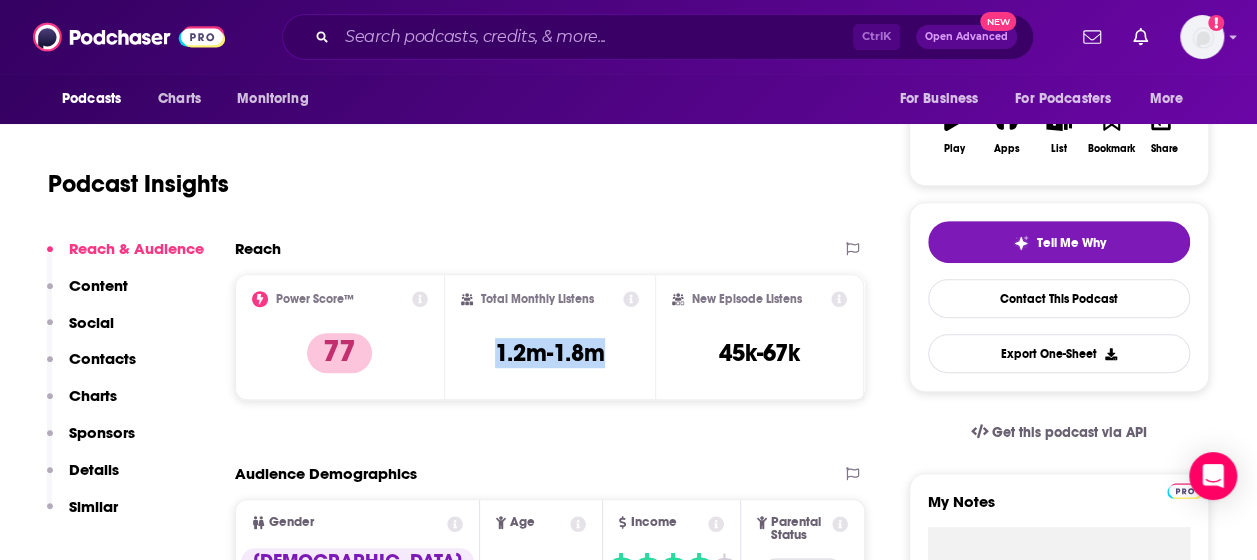 click on "Contacts" at bounding box center (102, 358) 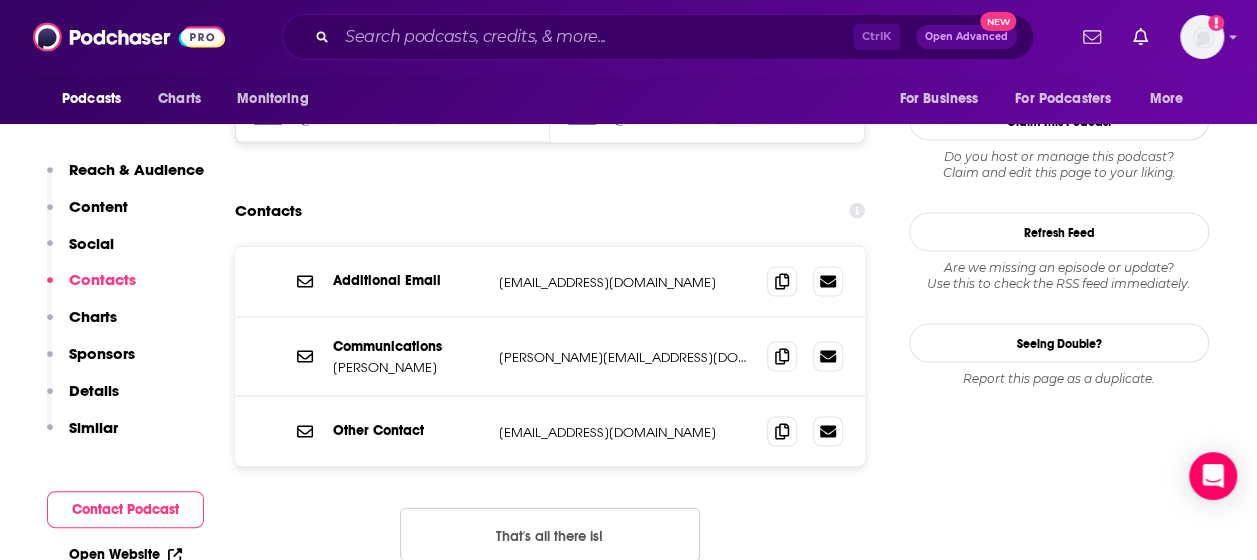 scroll, scrollTop: 1888, scrollLeft: 0, axis: vertical 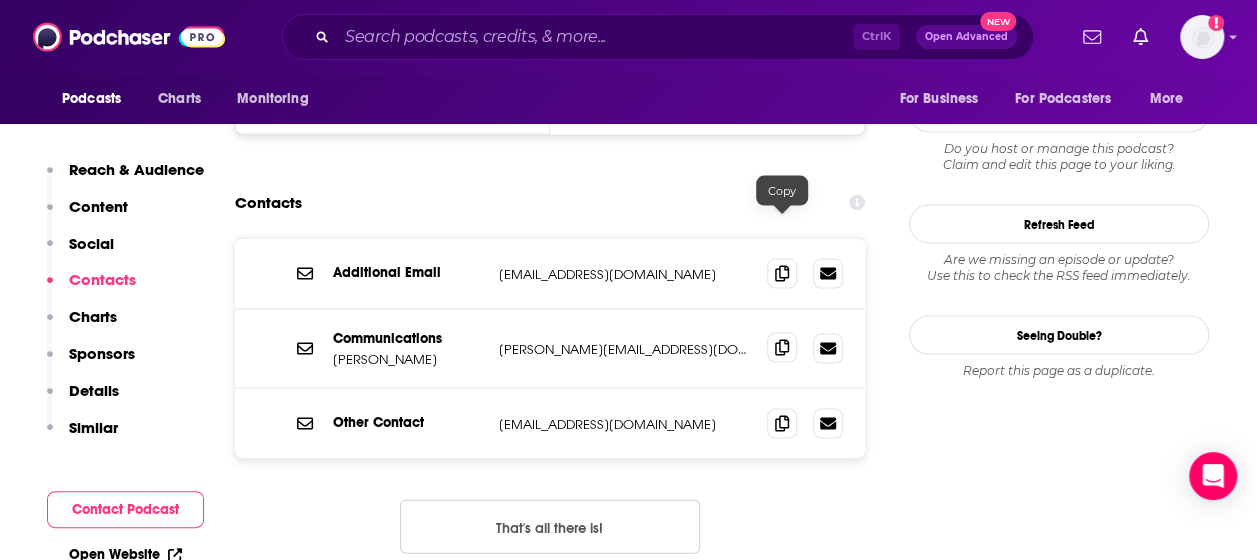 click 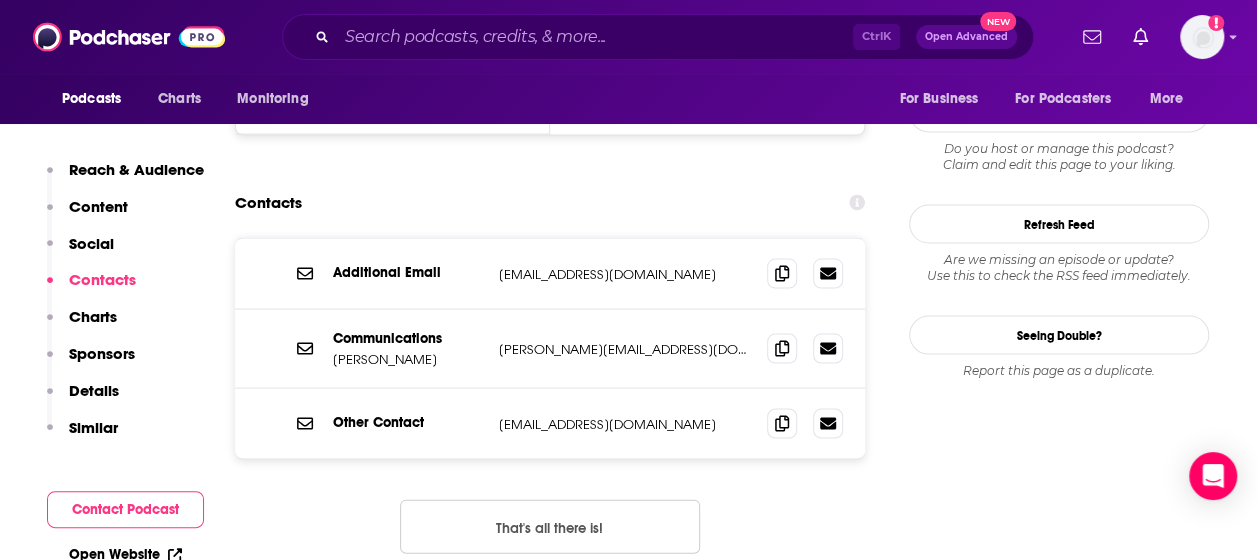 scroll, scrollTop: 1788, scrollLeft: 0, axis: vertical 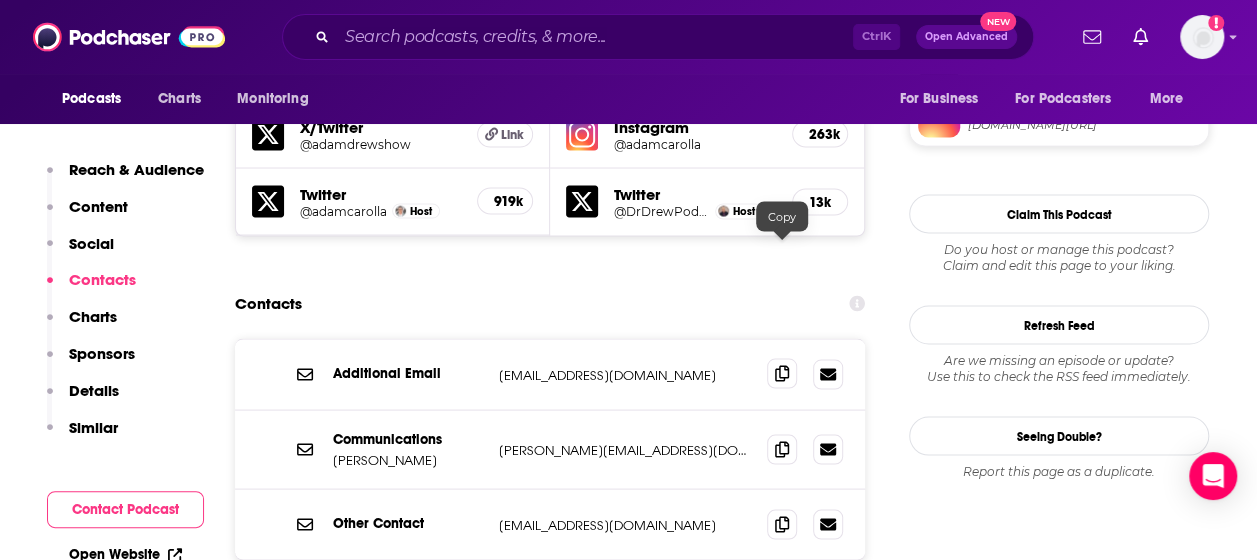 click at bounding box center (782, 373) 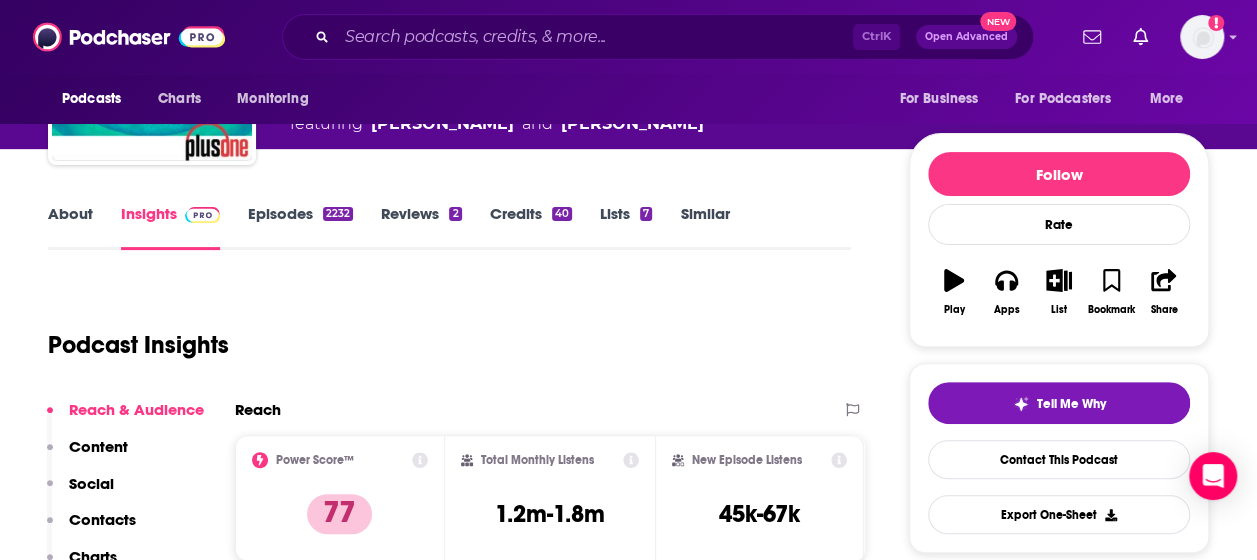 scroll, scrollTop: 0, scrollLeft: 0, axis: both 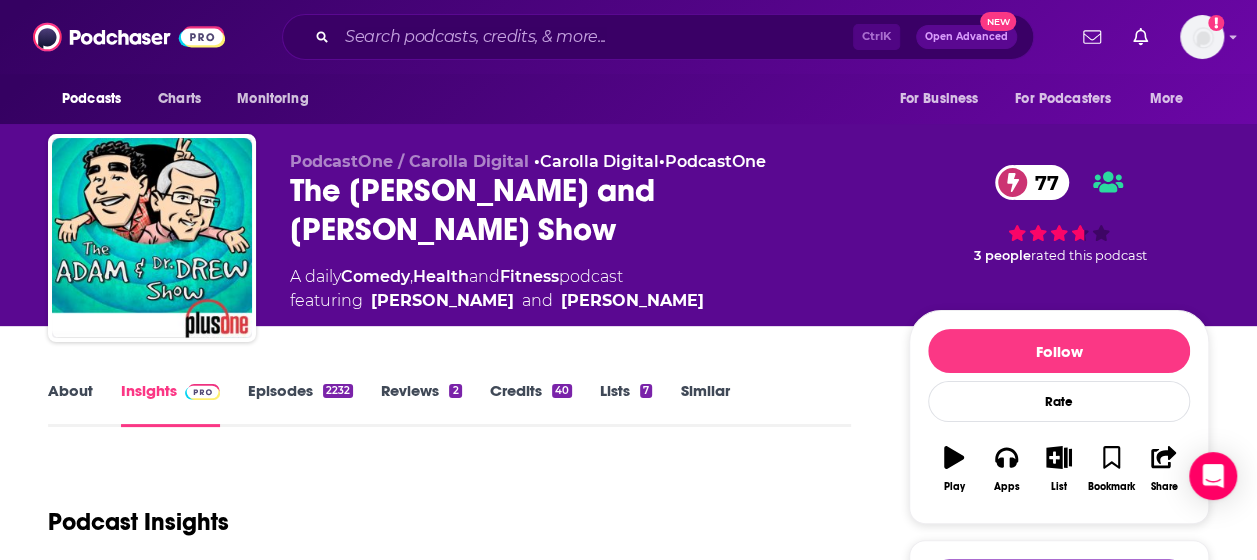 click on "About" at bounding box center [70, 404] 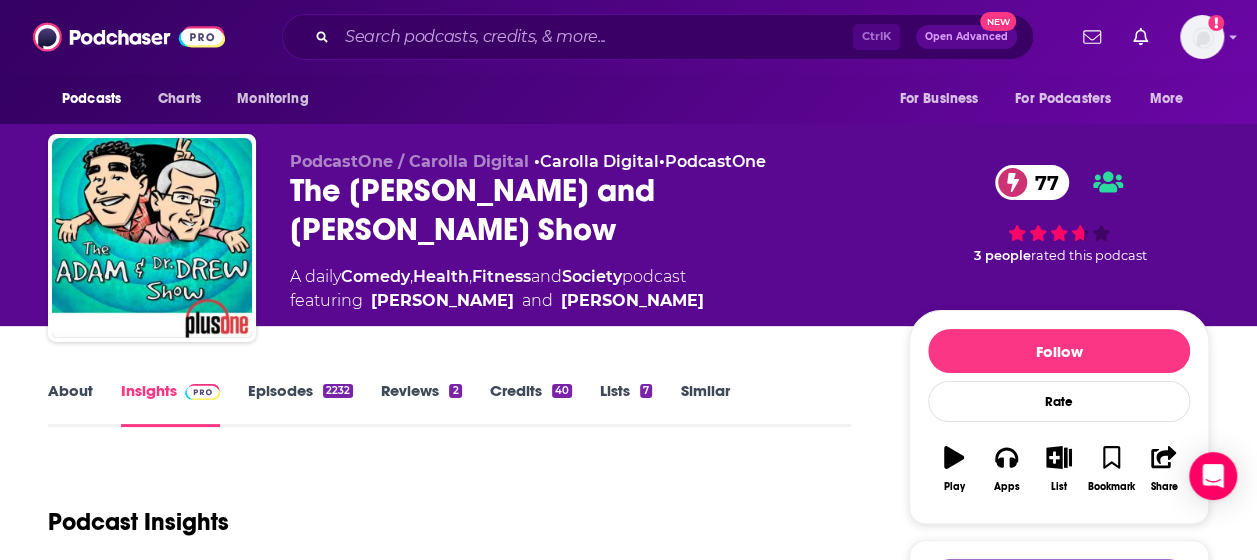 scroll, scrollTop: 108, scrollLeft: 0, axis: vertical 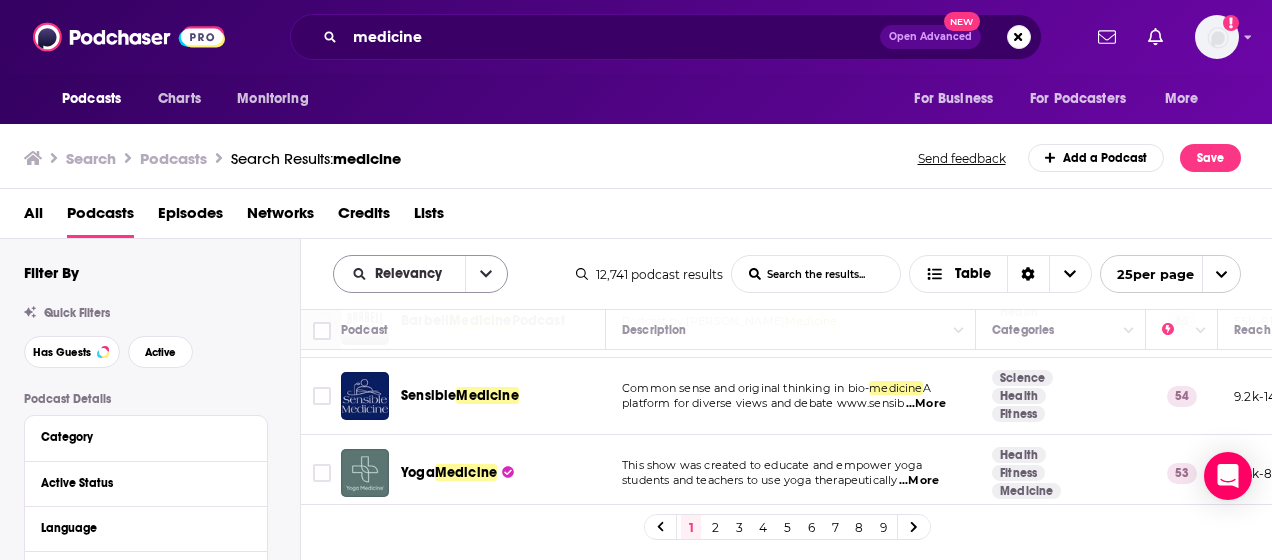 click at bounding box center (486, 274) 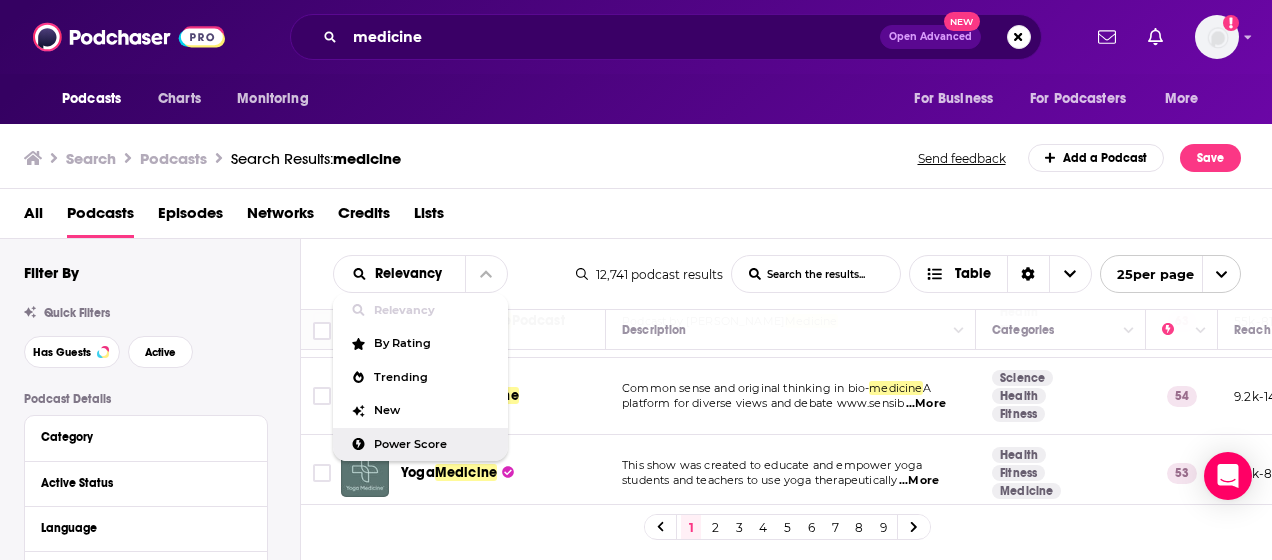 click on "Power Score" at bounding box center [433, 444] 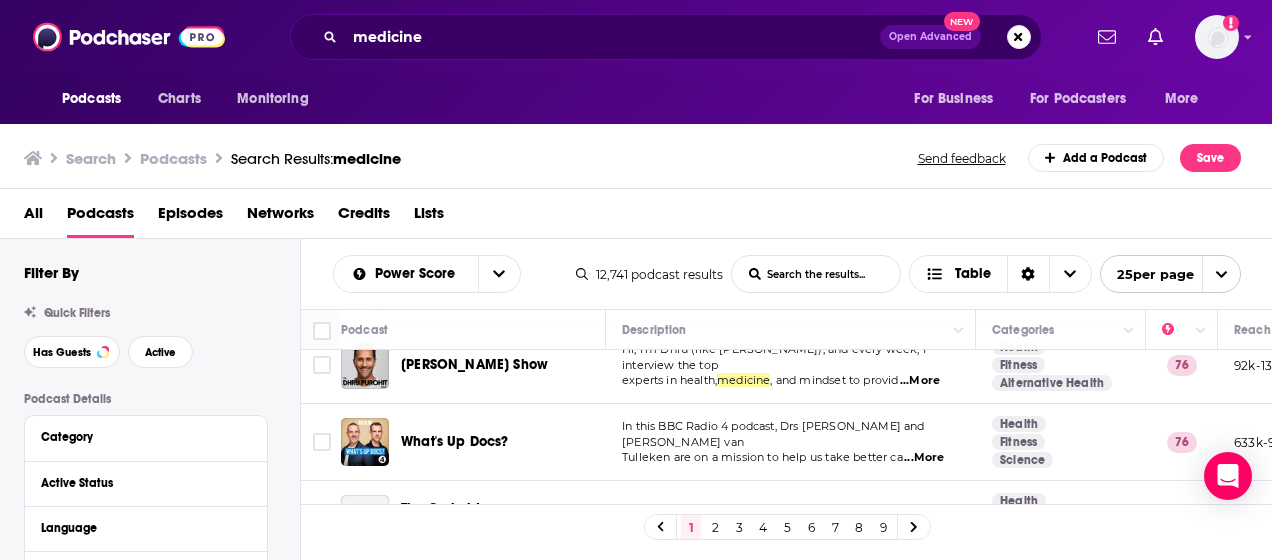 scroll, scrollTop: 563, scrollLeft: 0, axis: vertical 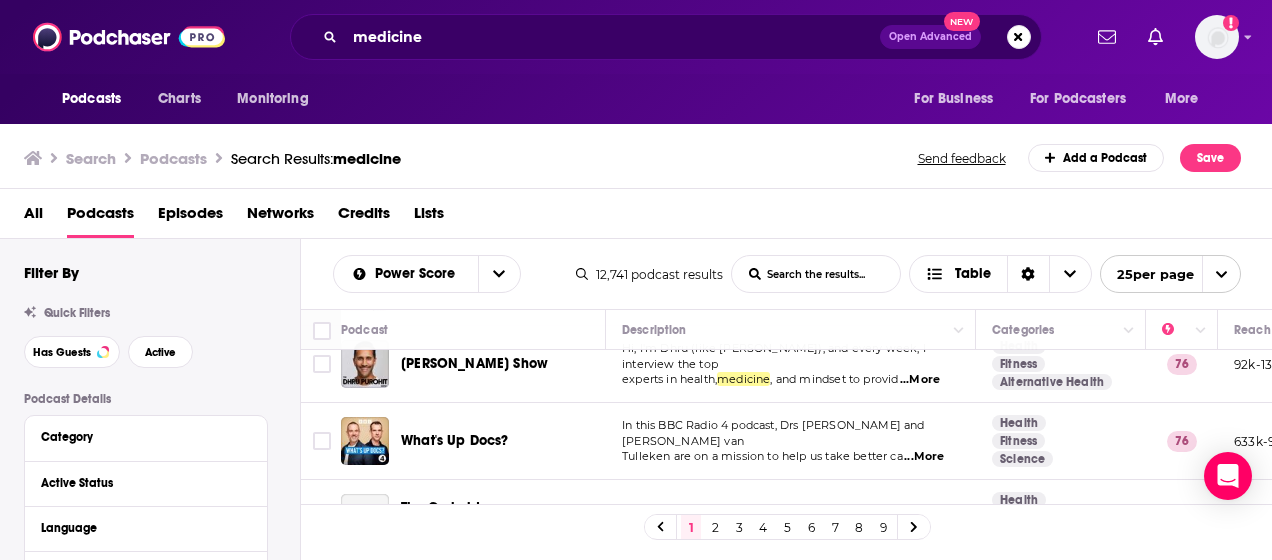 click on "...More" at bounding box center [920, 380] 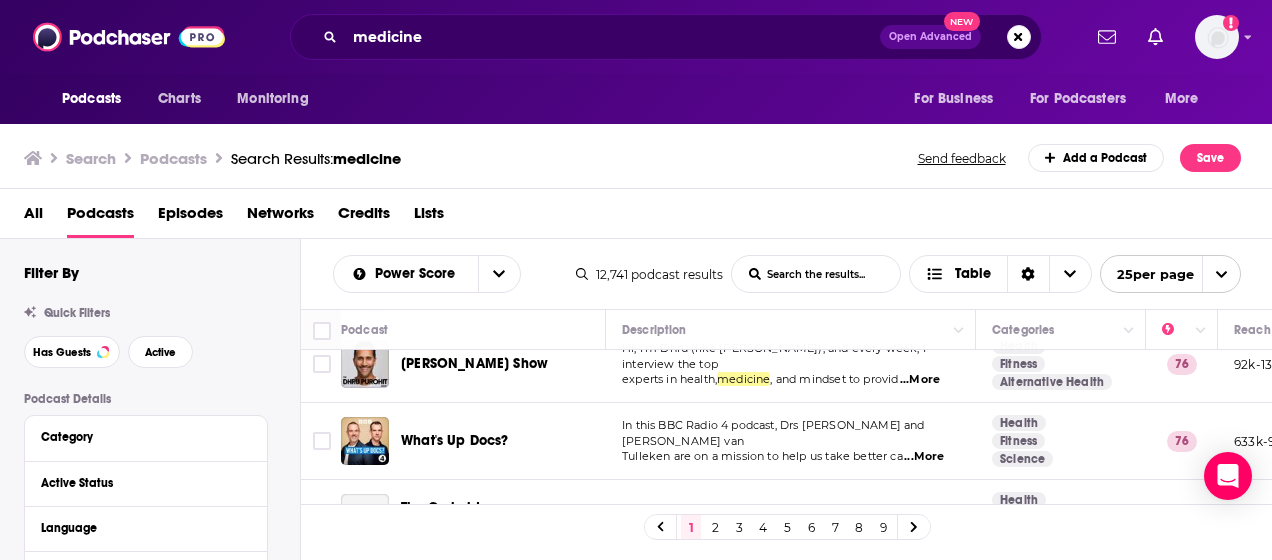 click on "Search Podcasts Search Results:   medicine Send feedback Add a Podcast Save" at bounding box center [632, 158] 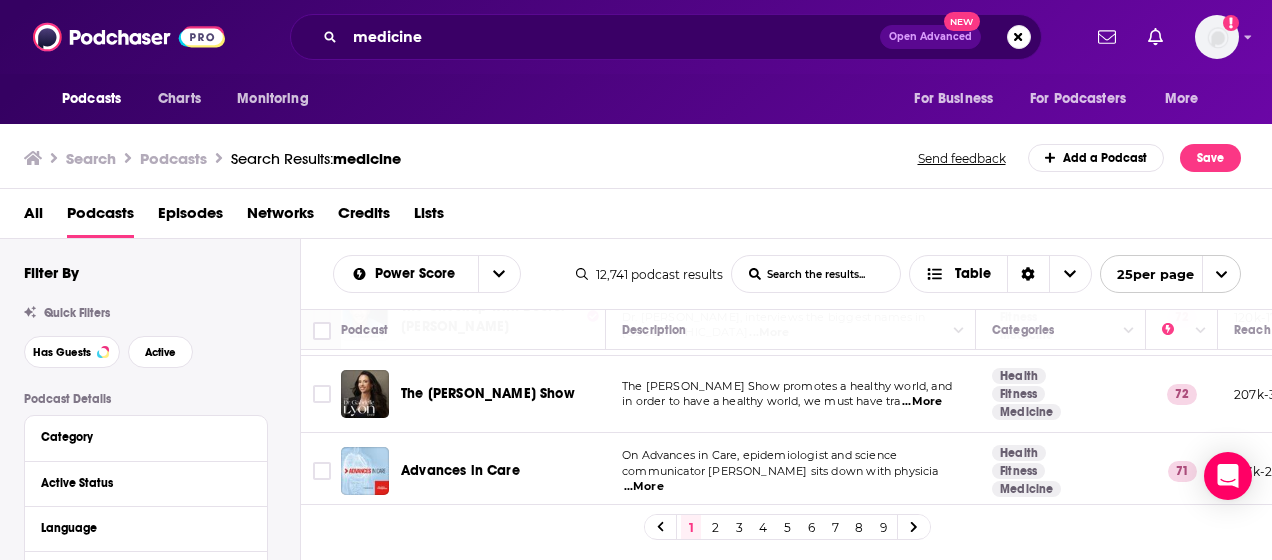 scroll, scrollTop: 1223, scrollLeft: 0, axis: vertical 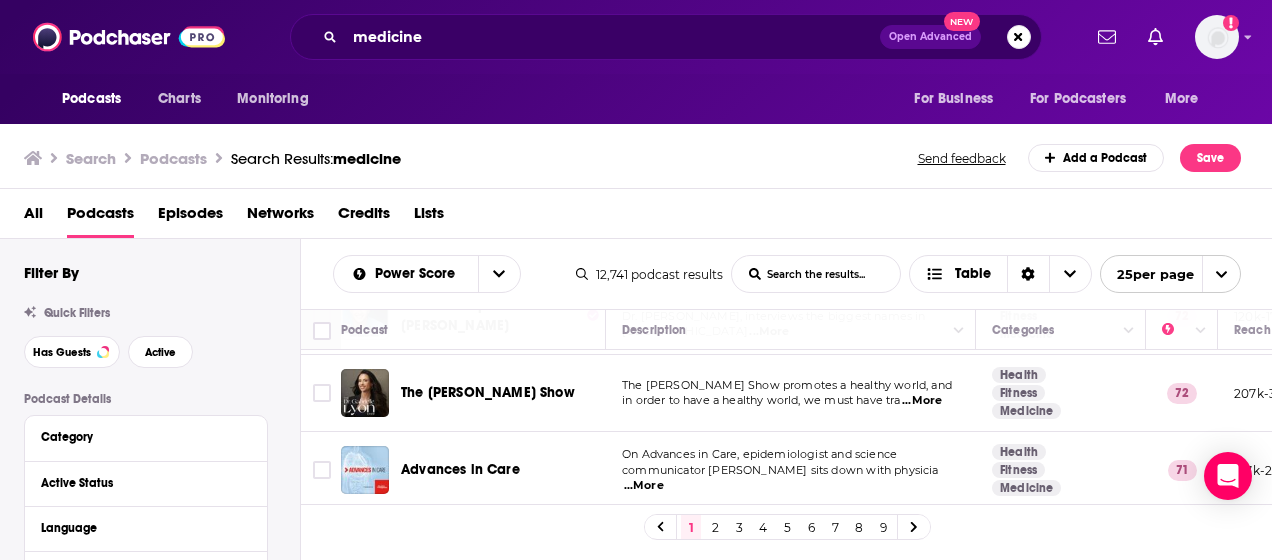 click on "On Advances in Care, epidemiologist and science communicator Erin Welsh sits down with physicia  ...More" at bounding box center (791, 470) 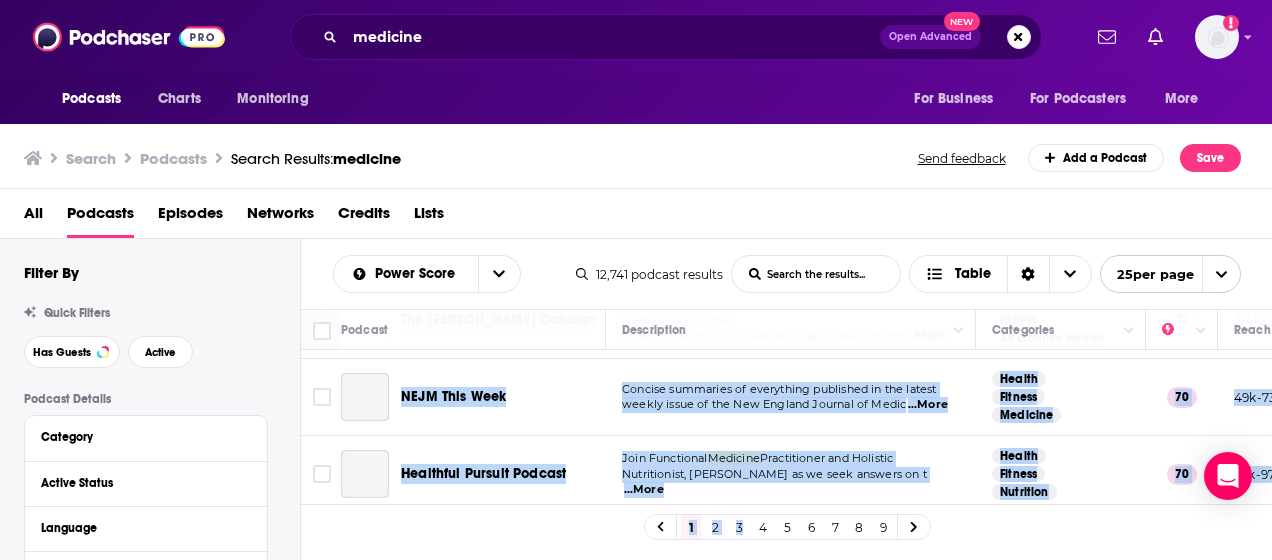 scroll, scrollTop: 1784, scrollLeft: 0, axis: vertical 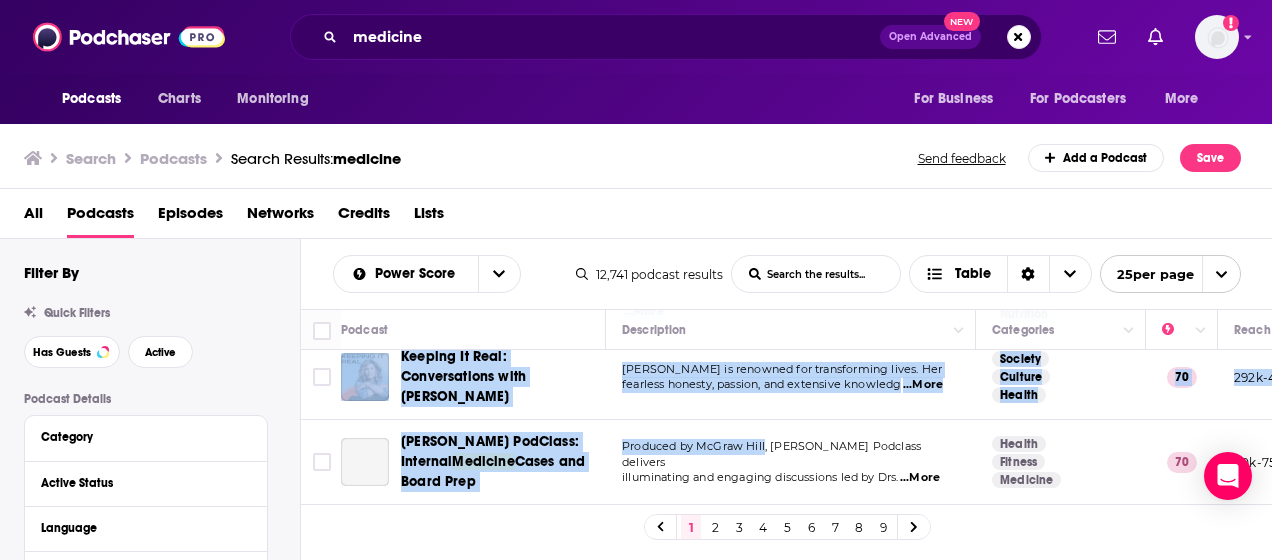drag, startPoint x: 778, startPoint y: 441, endPoint x: 756, endPoint y: 402, distance: 44.777225 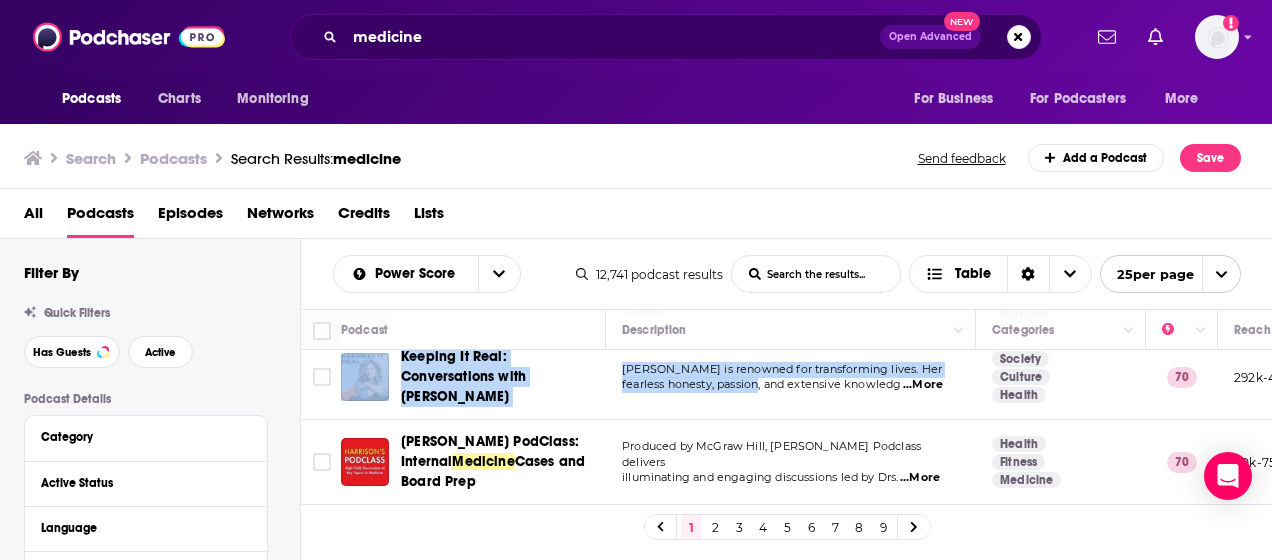 click on "Jillian Michaels is renowned for transforming lives. Her fearless honesty, passion, and extensive knowledg  ...More" at bounding box center [791, 377] 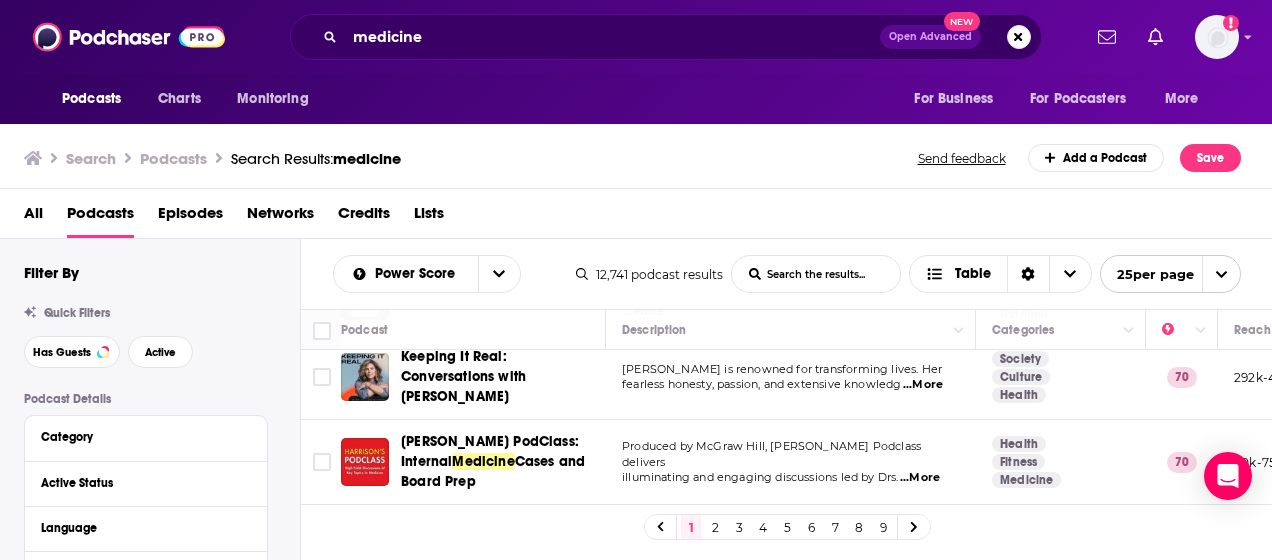 scroll, scrollTop: 1778, scrollLeft: 0, axis: vertical 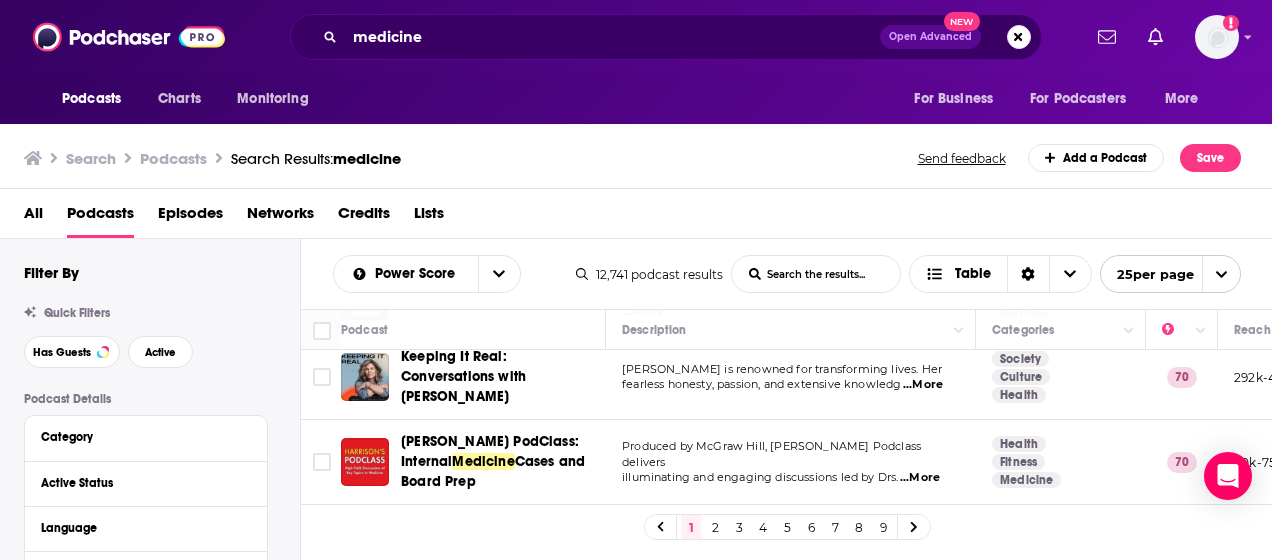 click on "...More" at bounding box center (923, 385) 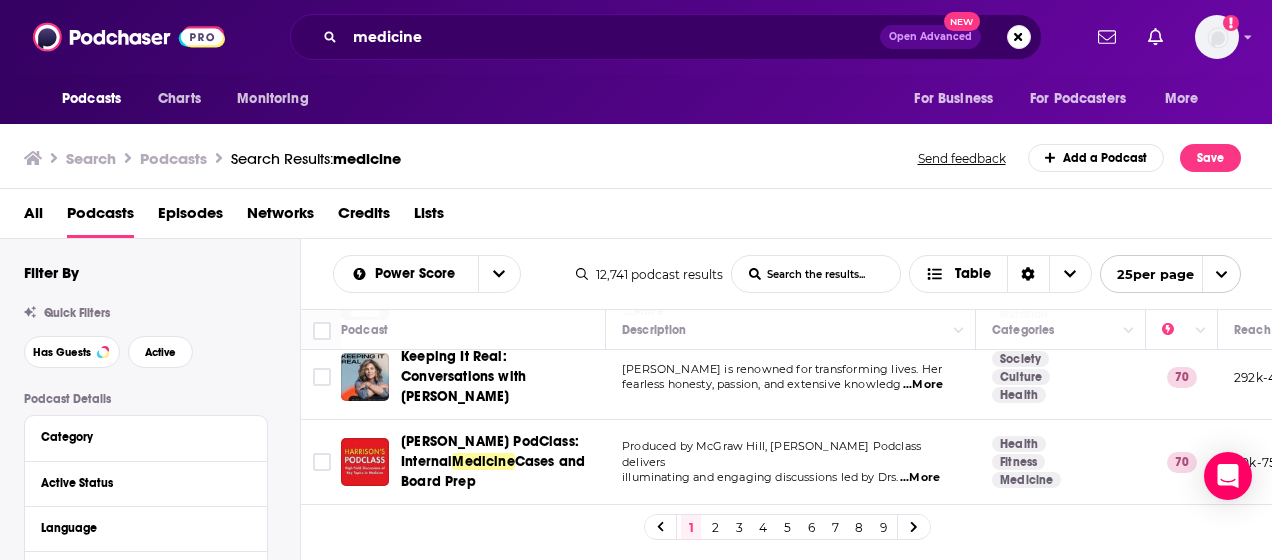 click on "...More" at bounding box center (923, 385) 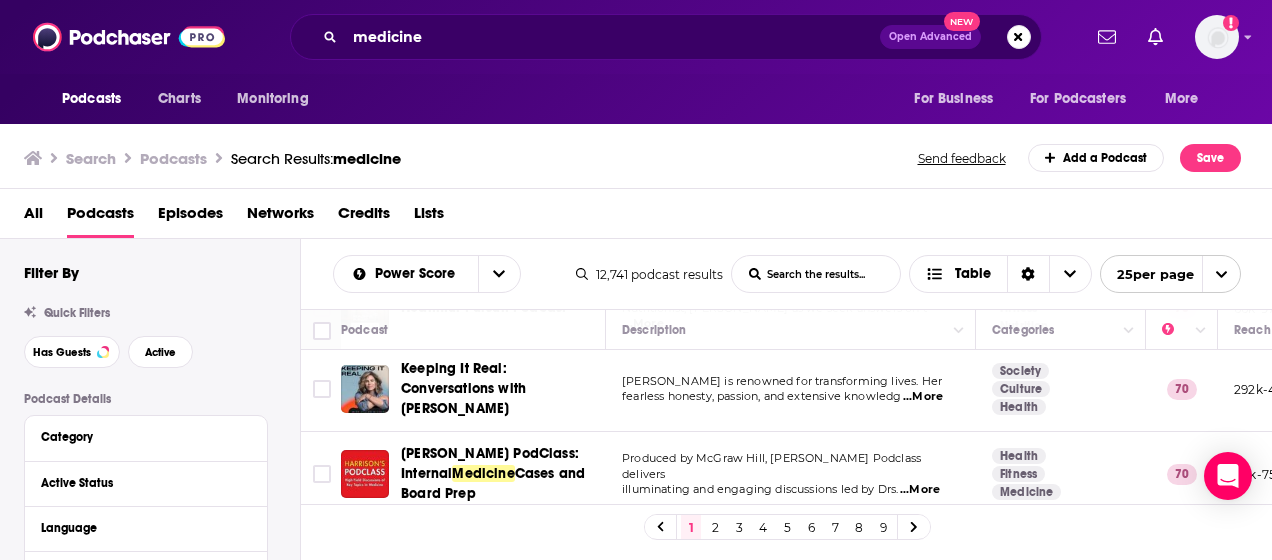 scroll, scrollTop: 1764, scrollLeft: 0, axis: vertical 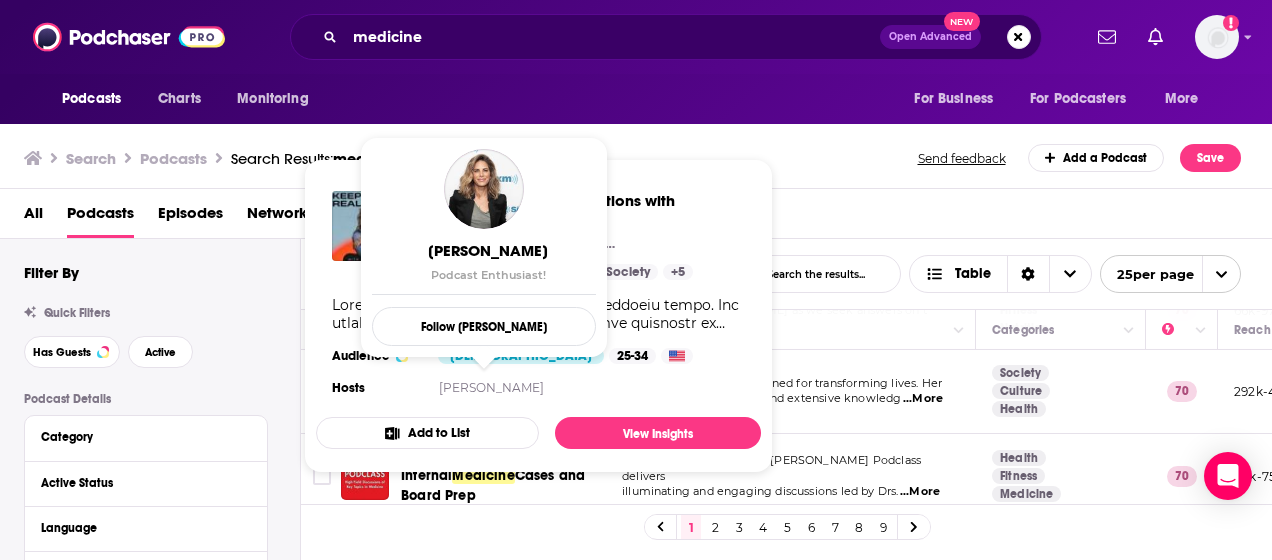 drag, startPoint x: 455, startPoint y: 383, endPoint x: 576, endPoint y: 386, distance: 121.037186 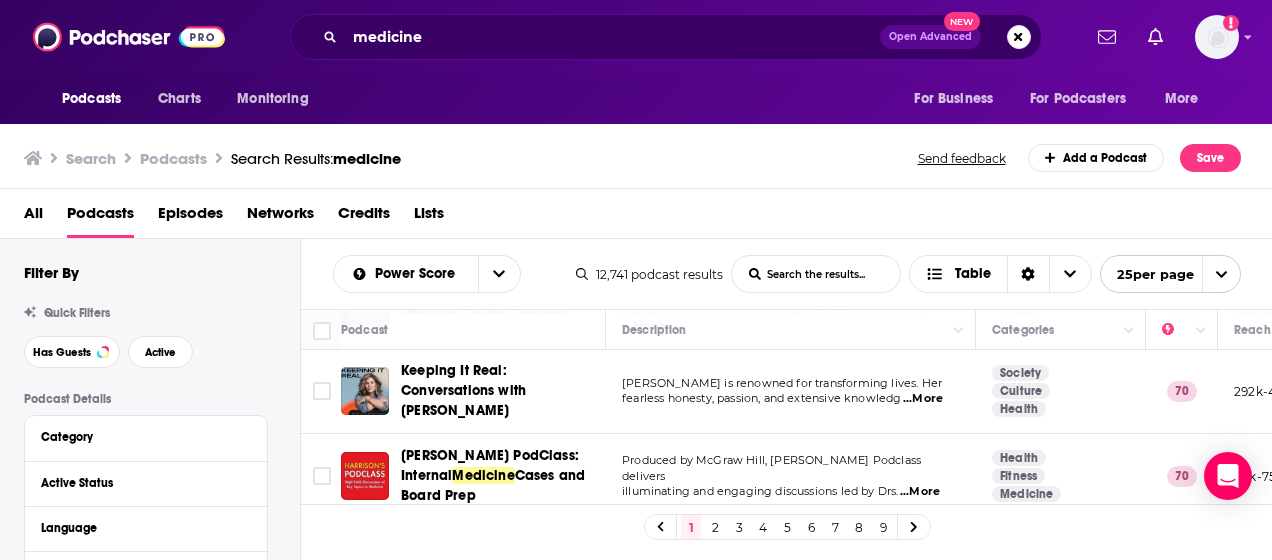 scroll, scrollTop: 1784, scrollLeft: 0, axis: vertical 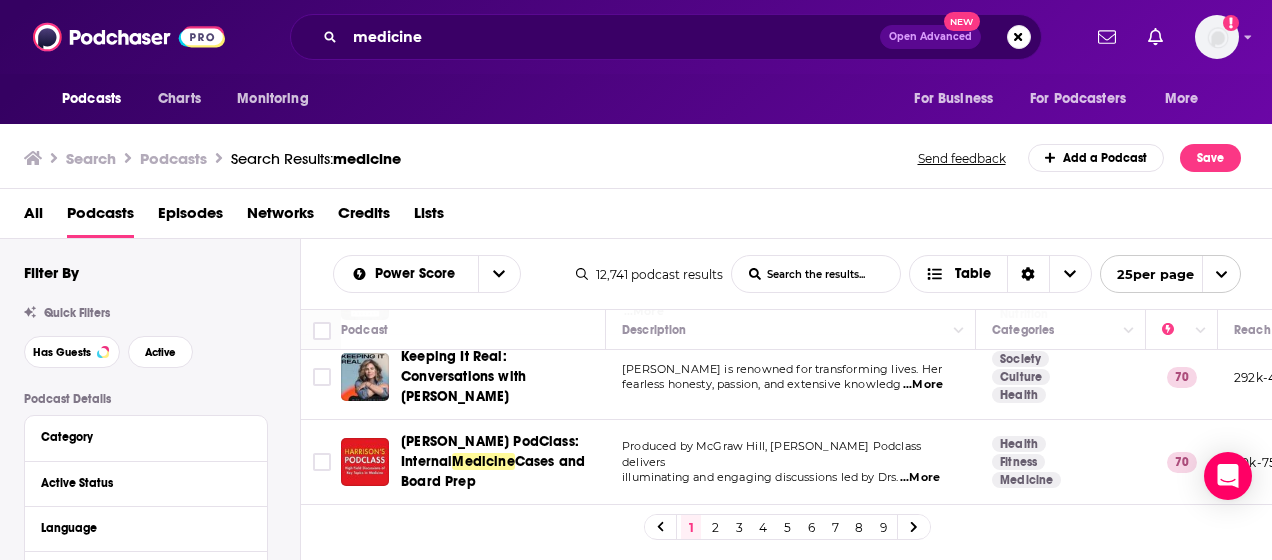 click on "2" at bounding box center [715, 527] 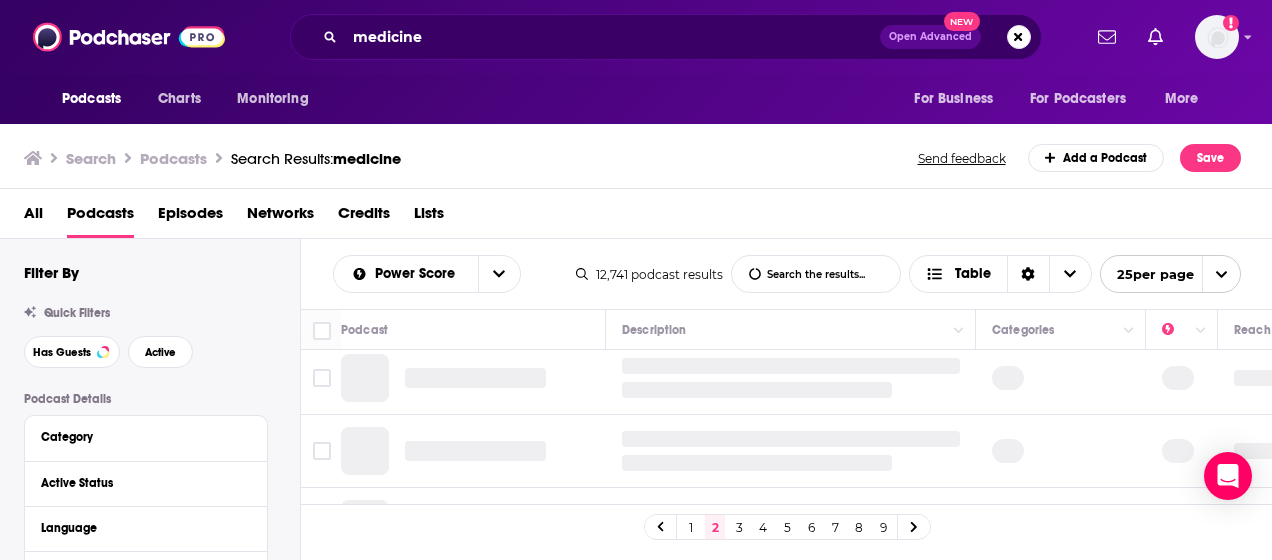 scroll, scrollTop: 0, scrollLeft: 0, axis: both 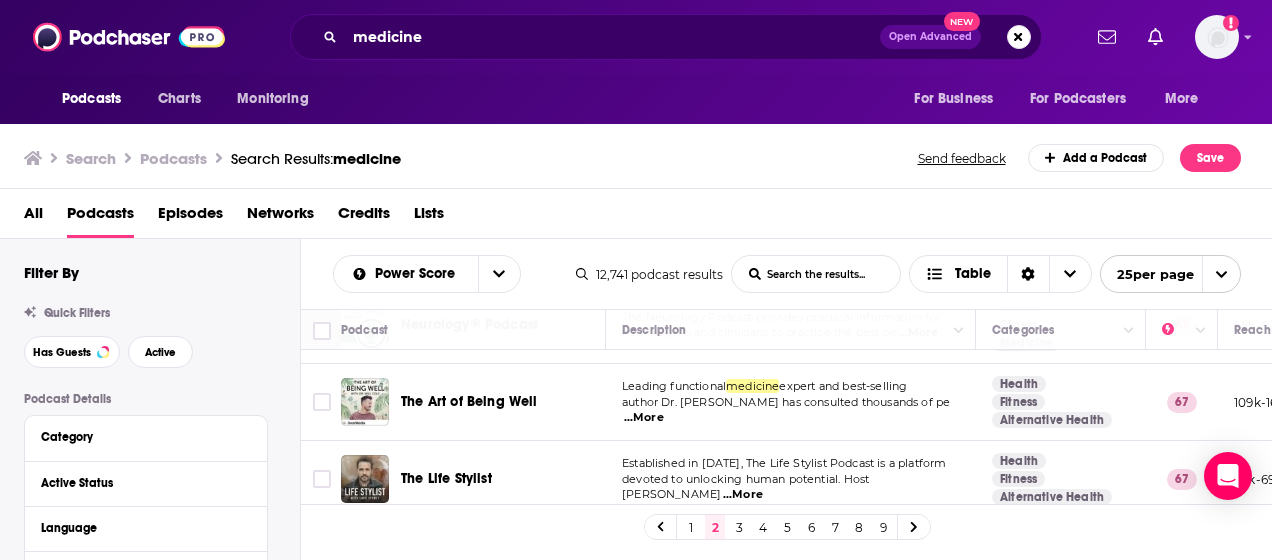 click on "...More" at bounding box center [644, 418] 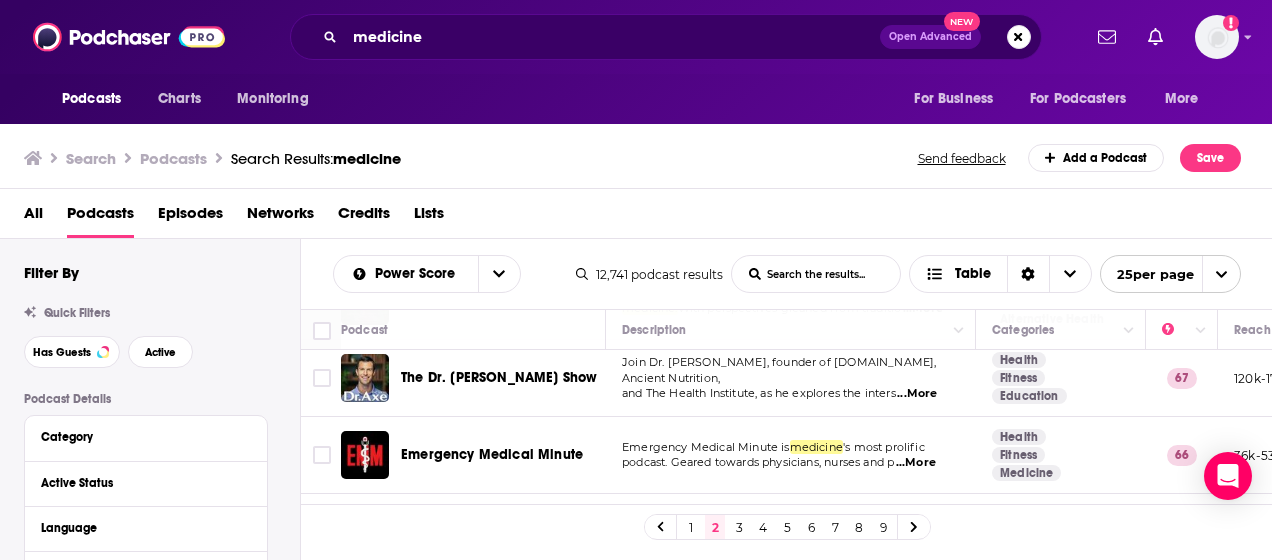 scroll, scrollTop: 1270, scrollLeft: 0, axis: vertical 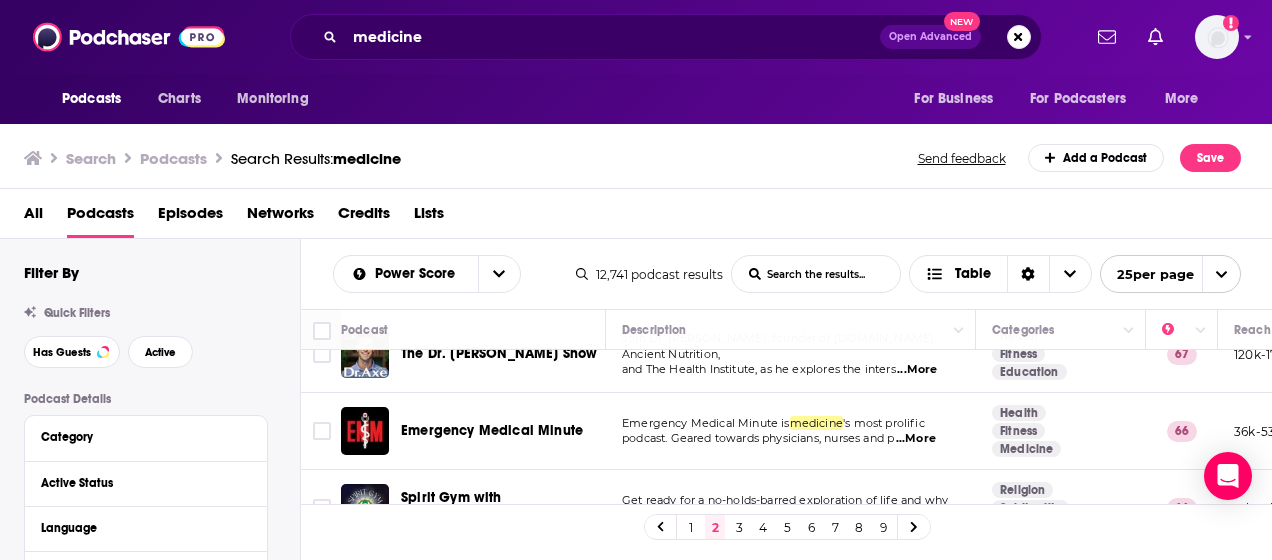 click on "...More" at bounding box center (916, 439) 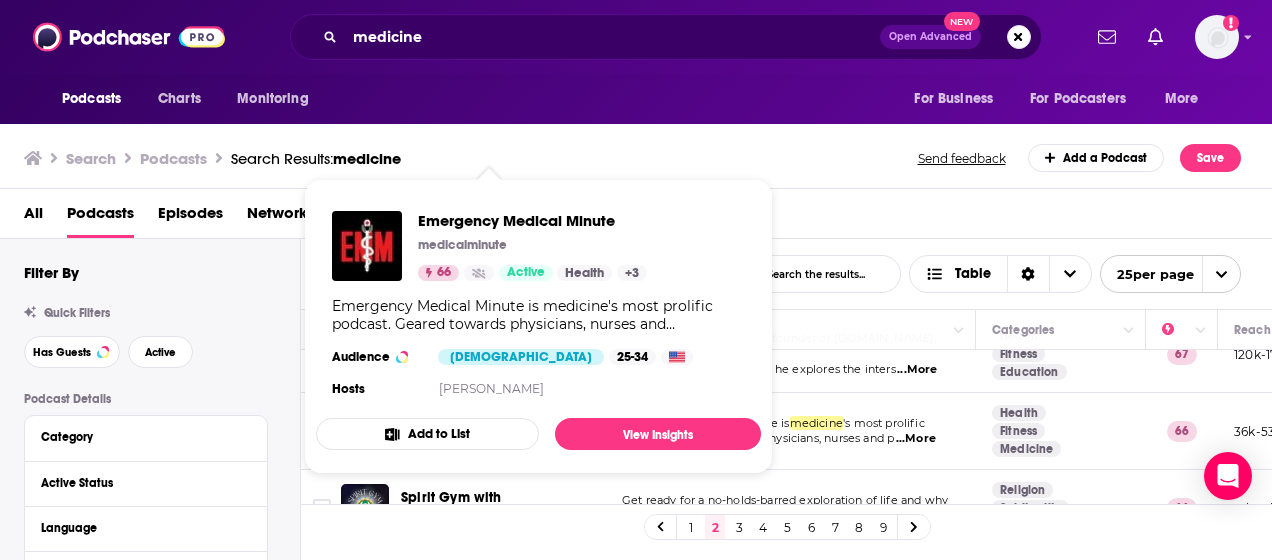 drag, startPoint x: 511, startPoint y: 433, endPoint x: 490, endPoint y: 406, distance: 34.20526 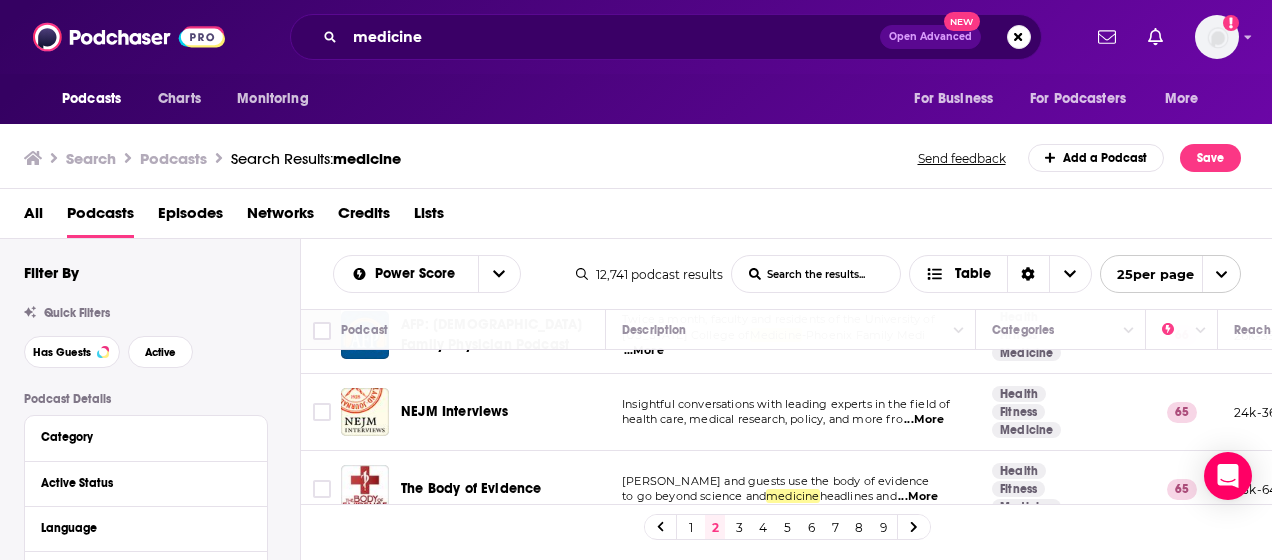 scroll, scrollTop: 1527, scrollLeft: 0, axis: vertical 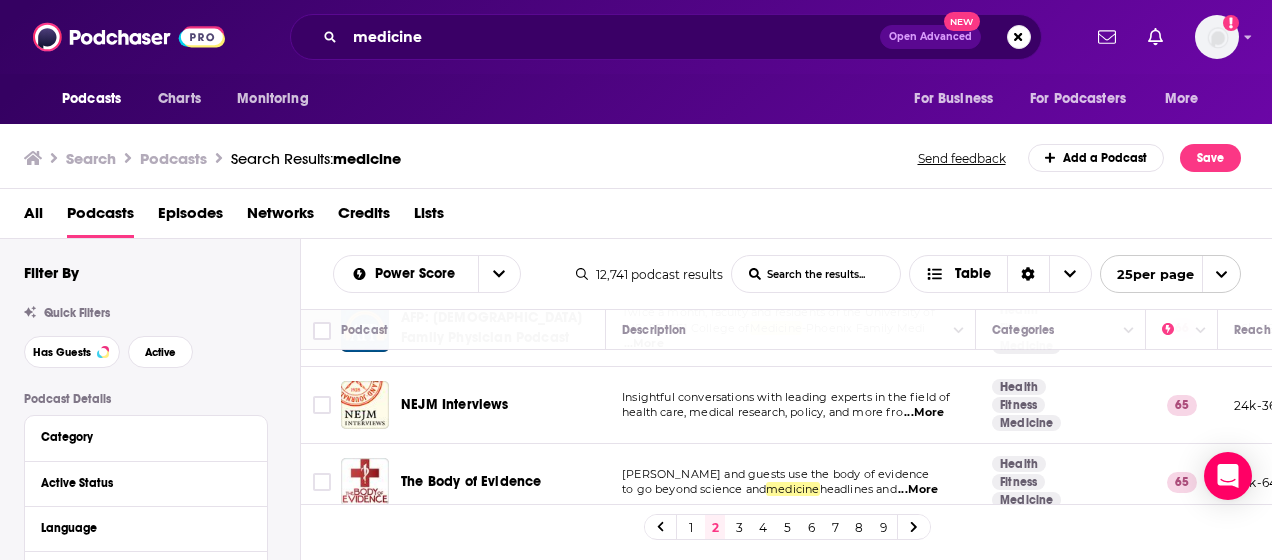 click on "...More" at bounding box center (924, 413) 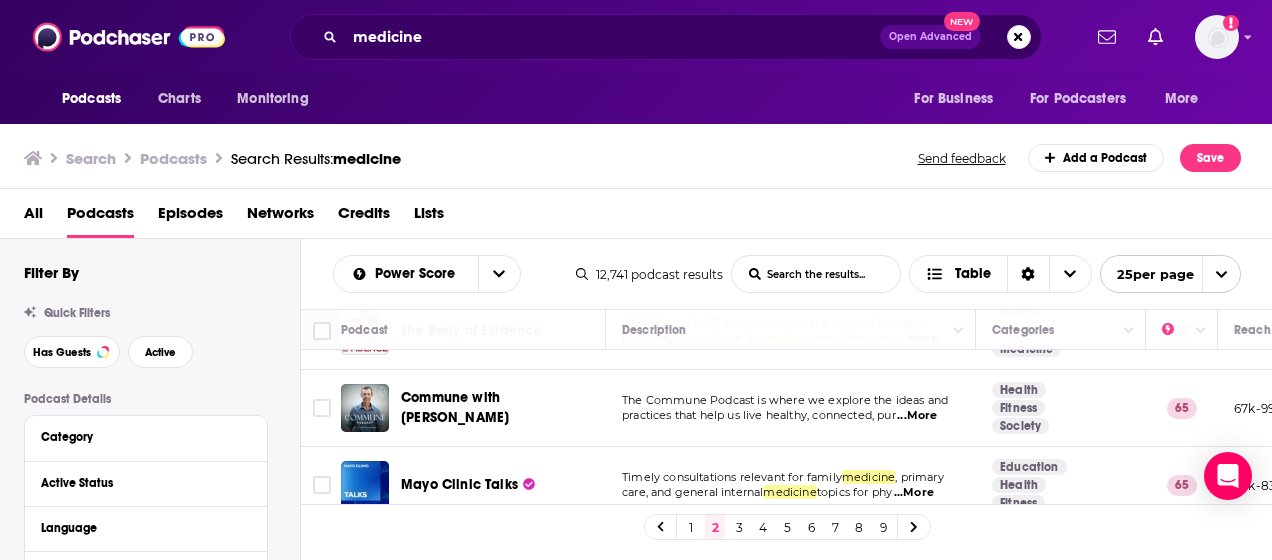 scroll, scrollTop: 1780, scrollLeft: 0, axis: vertical 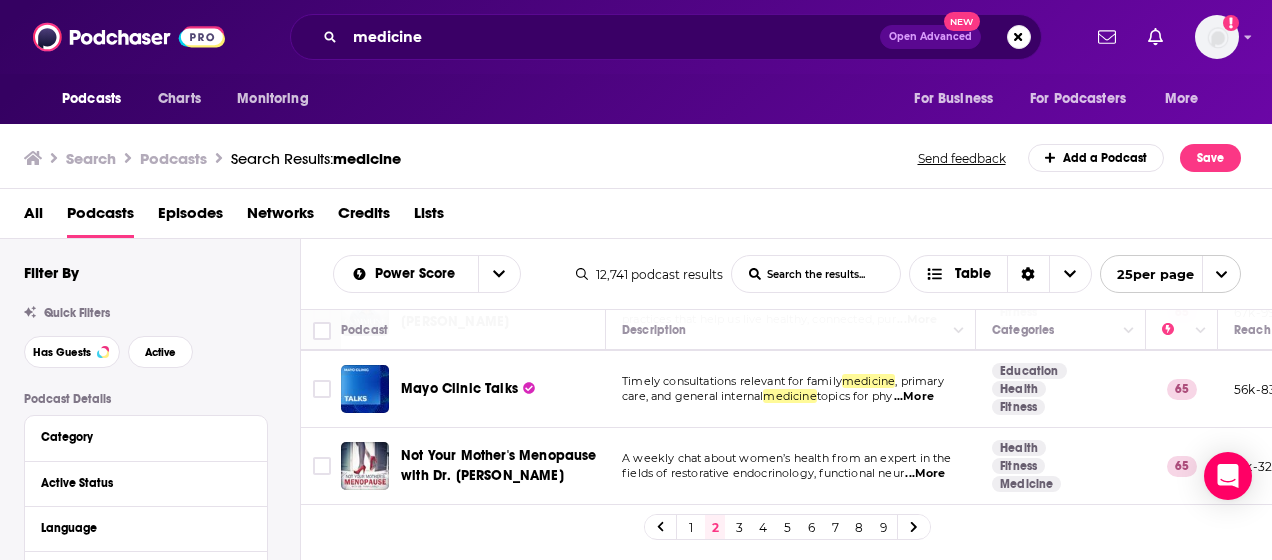 click on "3" at bounding box center [739, 527] 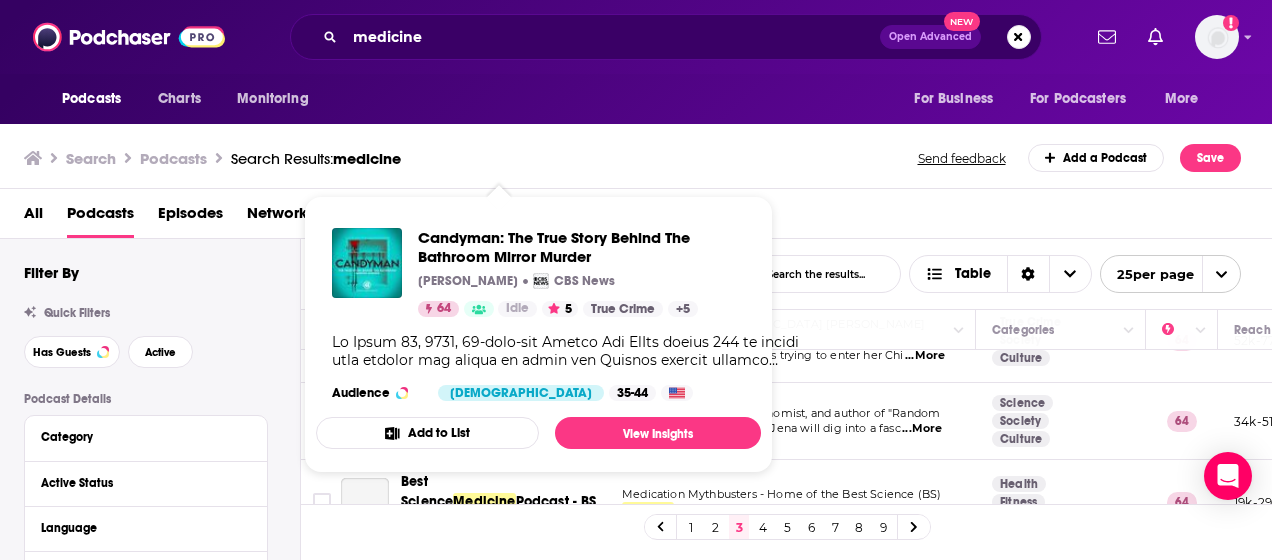 scroll, scrollTop: 55, scrollLeft: 0, axis: vertical 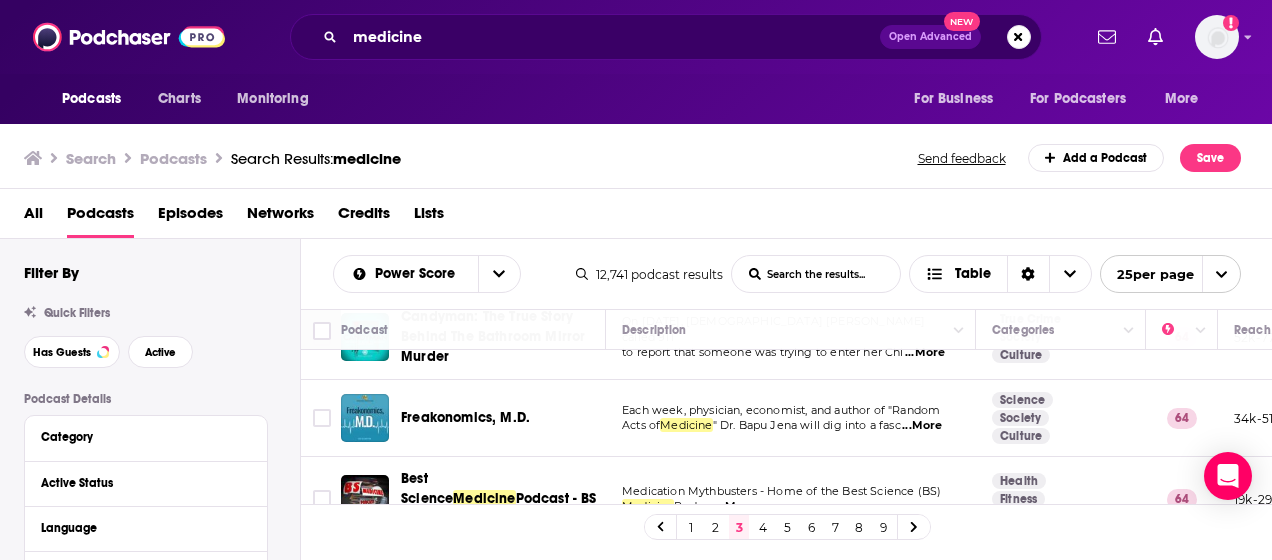 click on "...More" at bounding box center (922, 426) 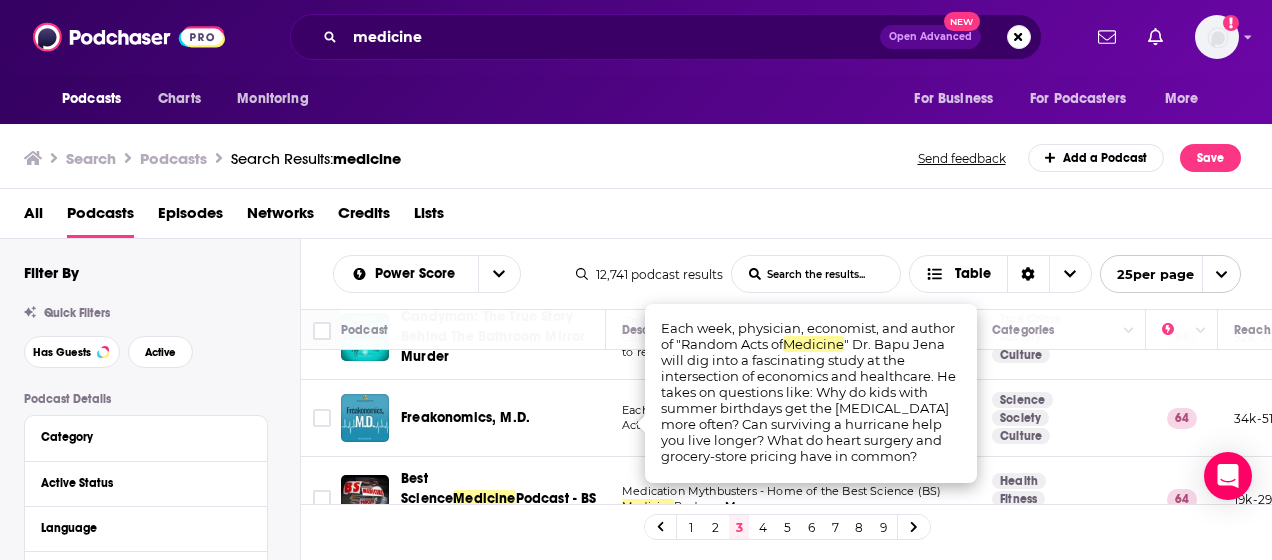 click on "Search Podcasts Search Results:   medicine Send feedback Add a Podcast Save" at bounding box center (632, 158) 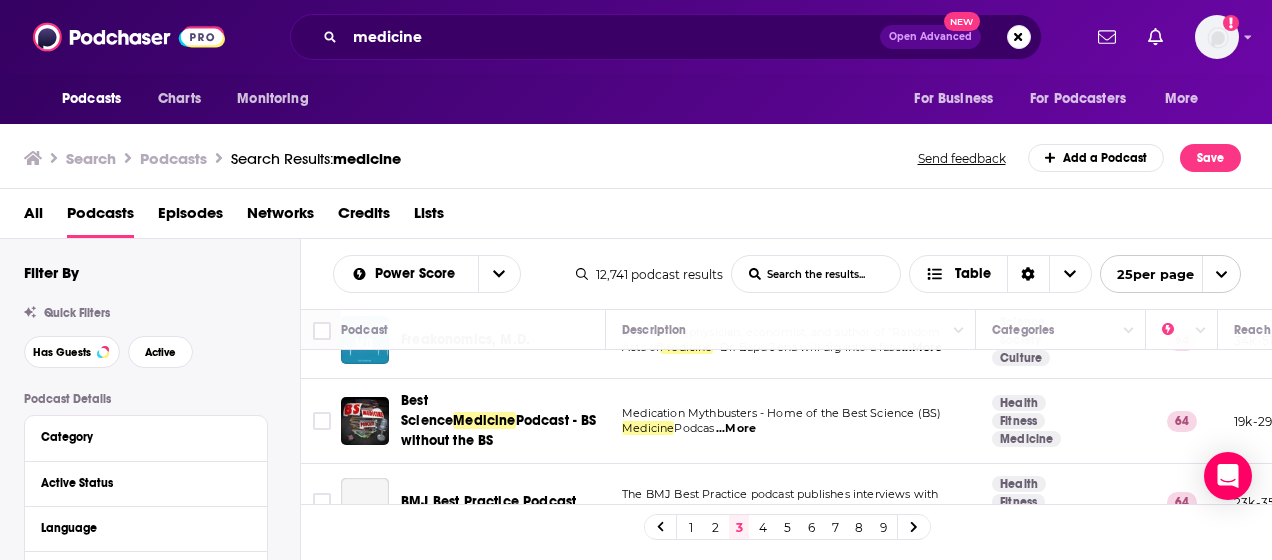 scroll, scrollTop: 141, scrollLeft: 0, axis: vertical 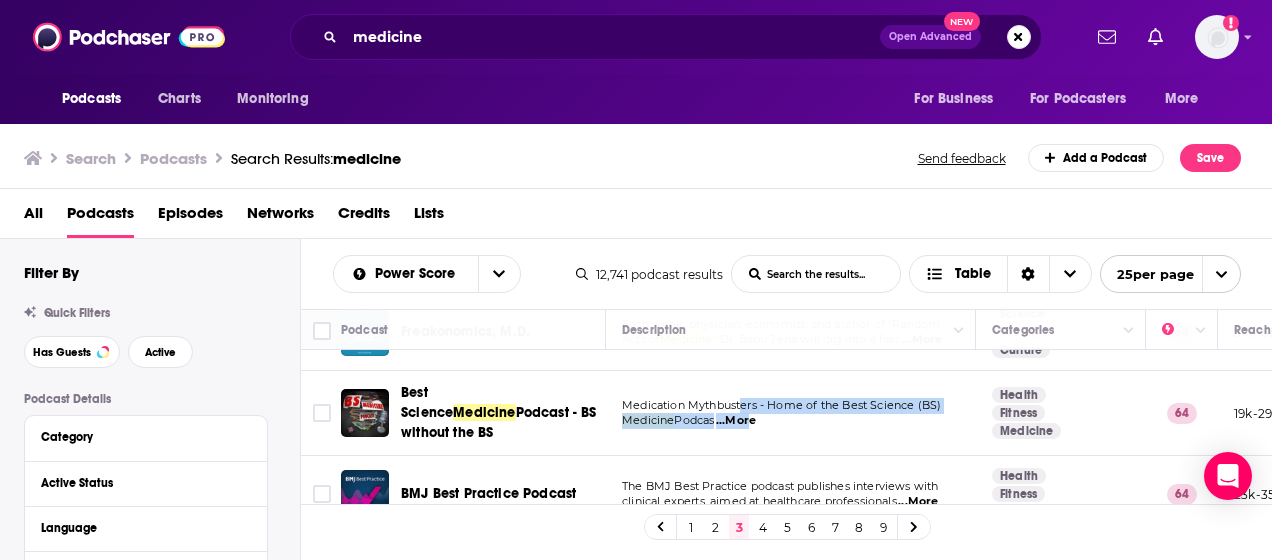 drag, startPoint x: 746, startPoint y: 398, endPoint x: 744, endPoint y: 418, distance: 20.09975 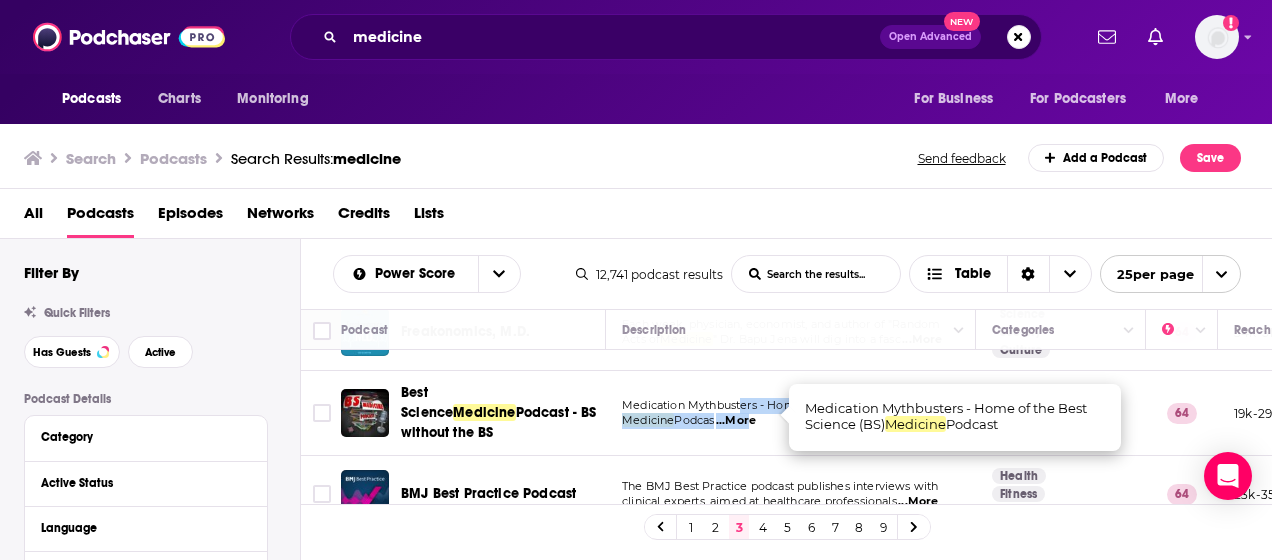 click on "...More" at bounding box center (736, 421) 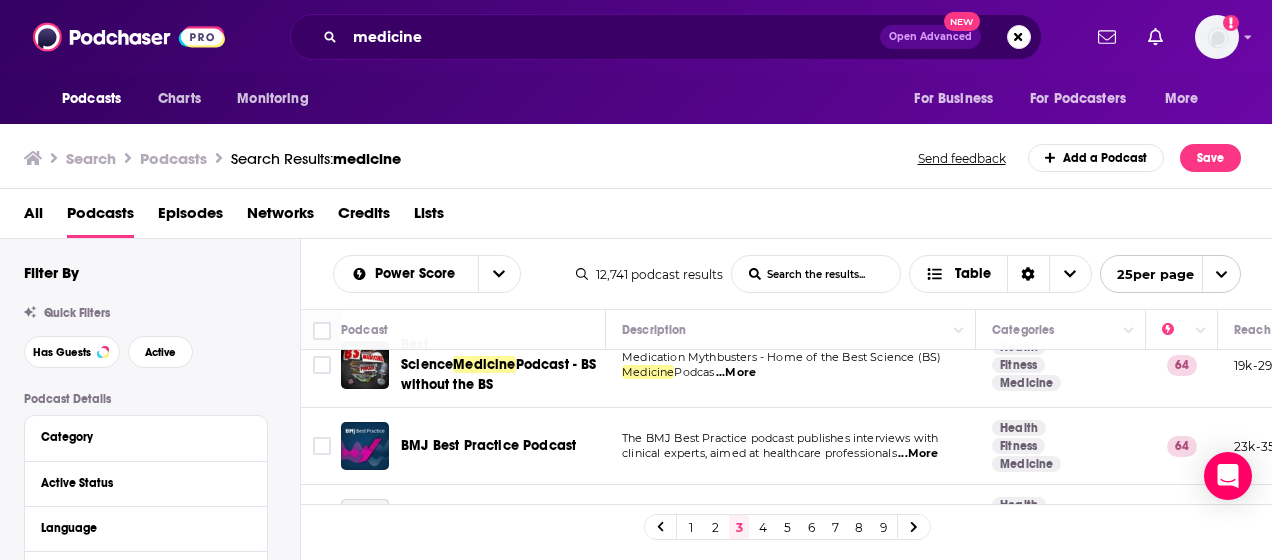 scroll, scrollTop: 190, scrollLeft: 0, axis: vertical 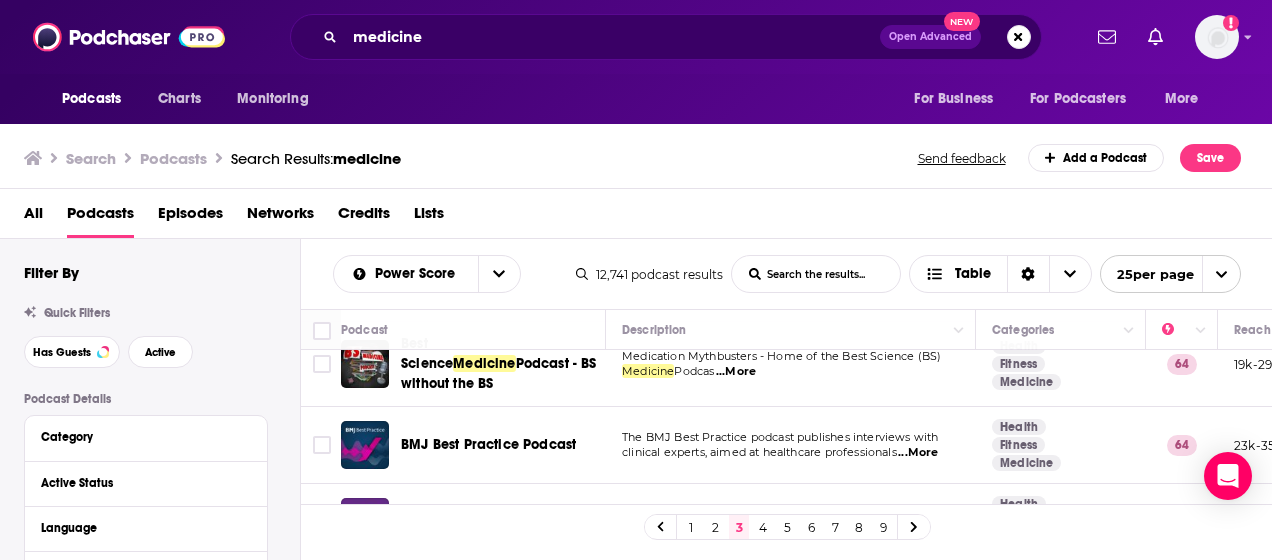 click on "...More" at bounding box center (918, 453) 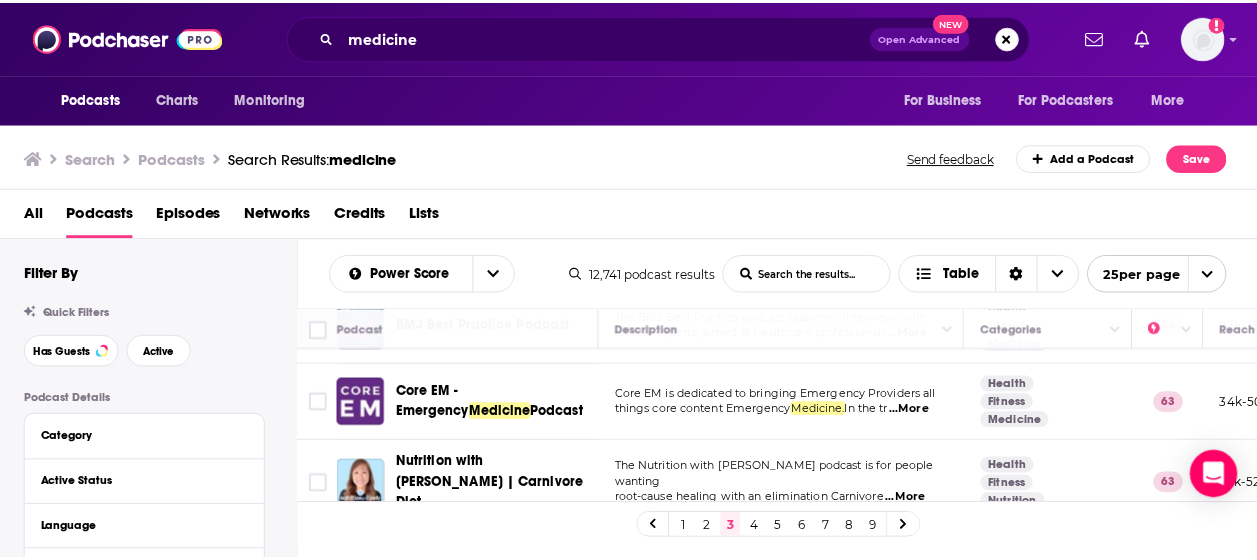 scroll, scrollTop: 308, scrollLeft: 0, axis: vertical 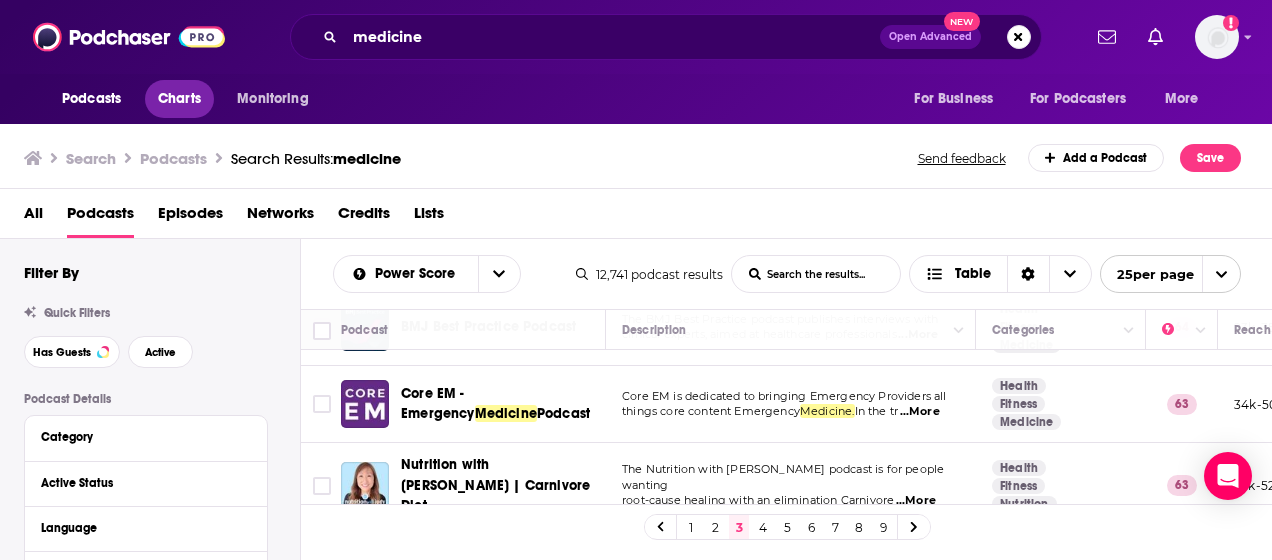 click on "Charts" at bounding box center [179, 99] 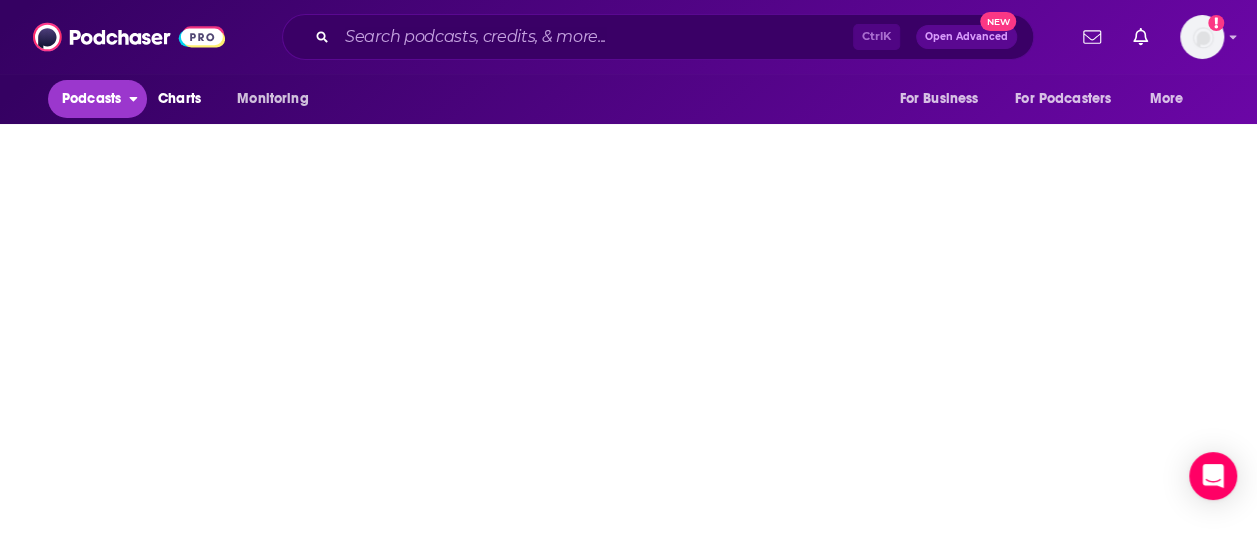 click on "Podcasts" at bounding box center (91, 99) 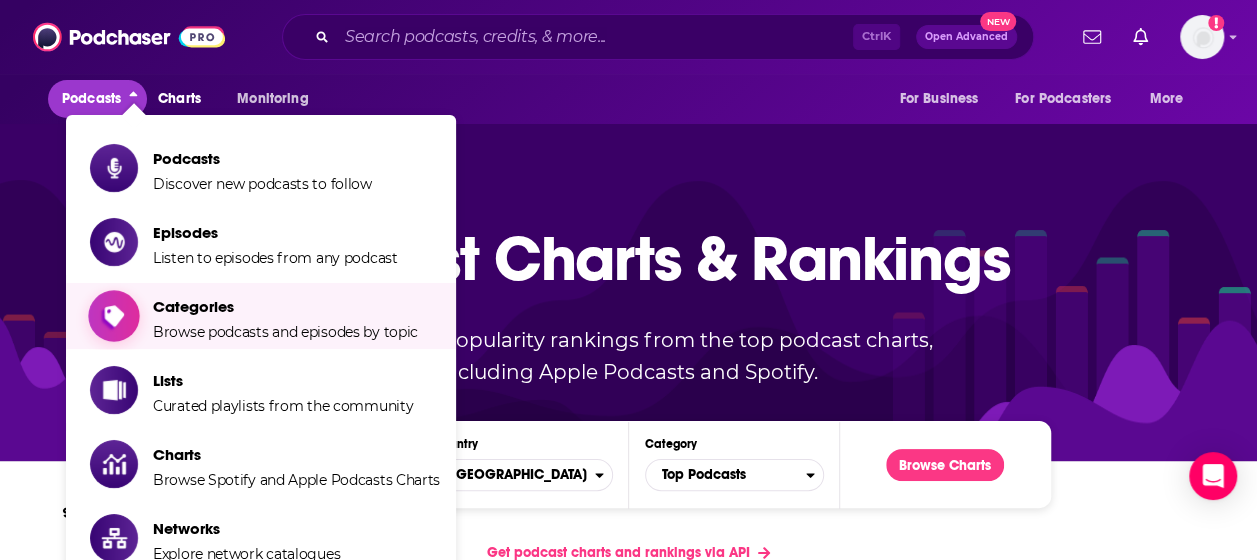 click on "Categories Browse podcasts and episodes by topic" at bounding box center (285, 316) 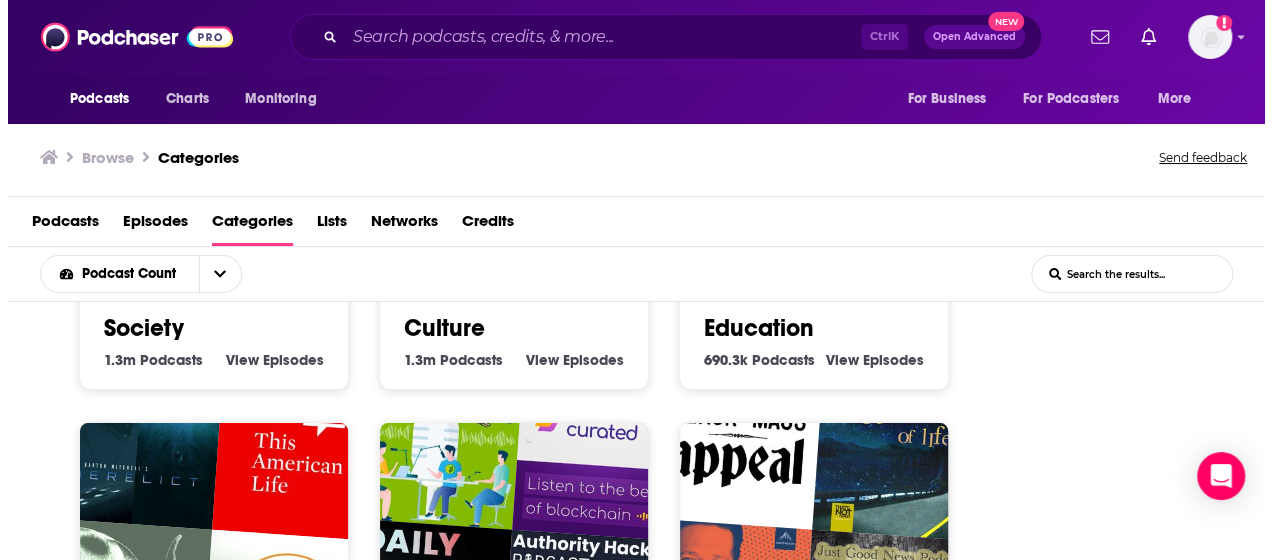 scroll, scrollTop: 118, scrollLeft: 0, axis: vertical 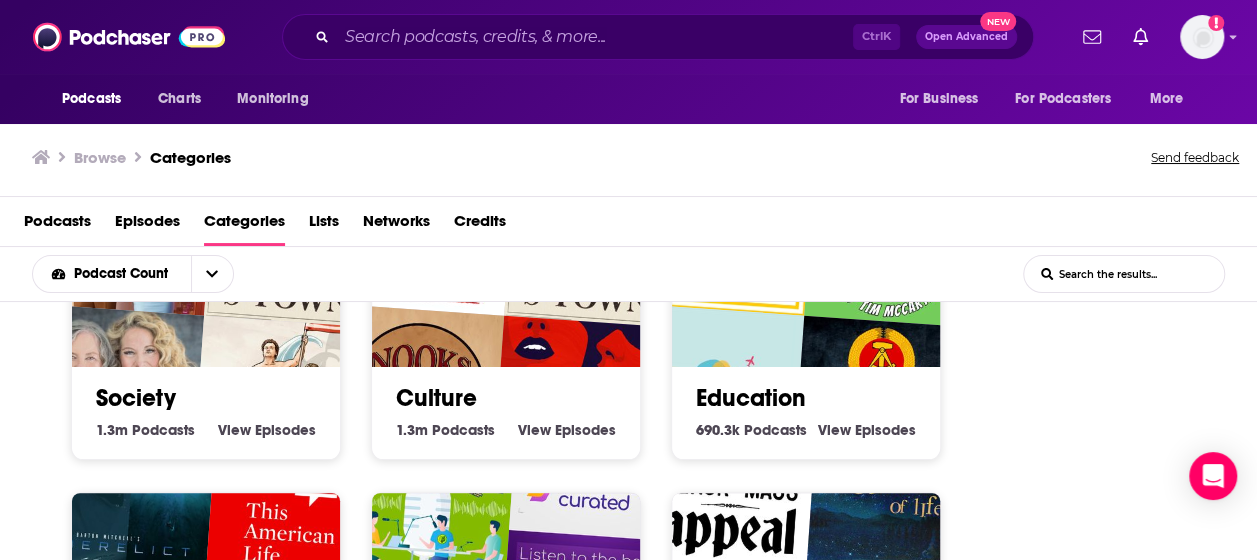 click on "Culture" at bounding box center (506, 398) 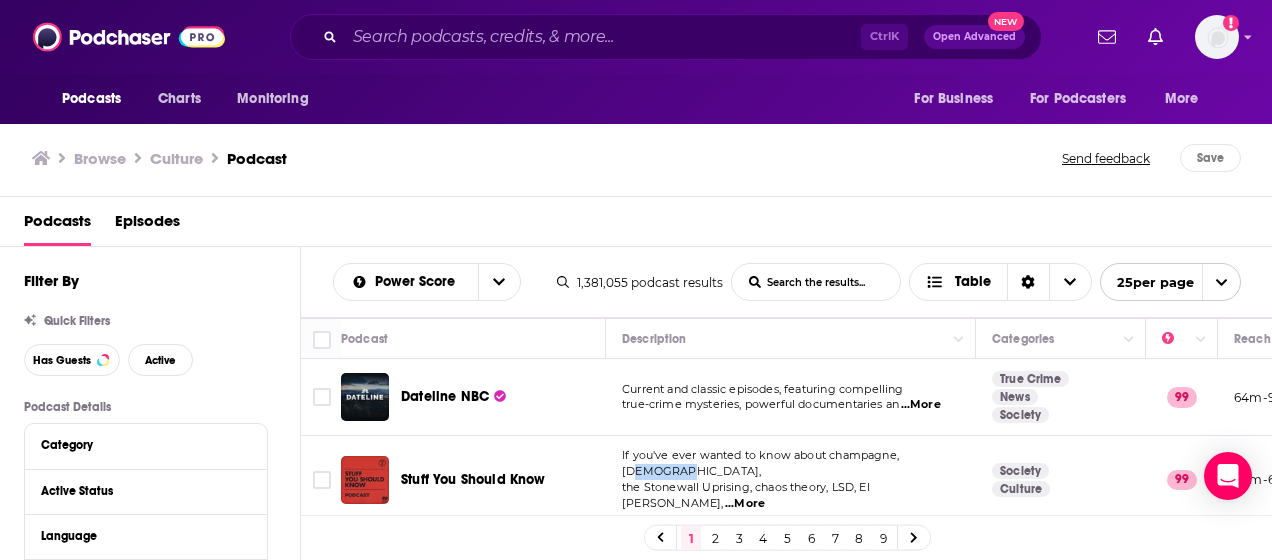 drag, startPoint x: 630, startPoint y: 462, endPoint x: 881, endPoint y: 479, distance: 251.57504 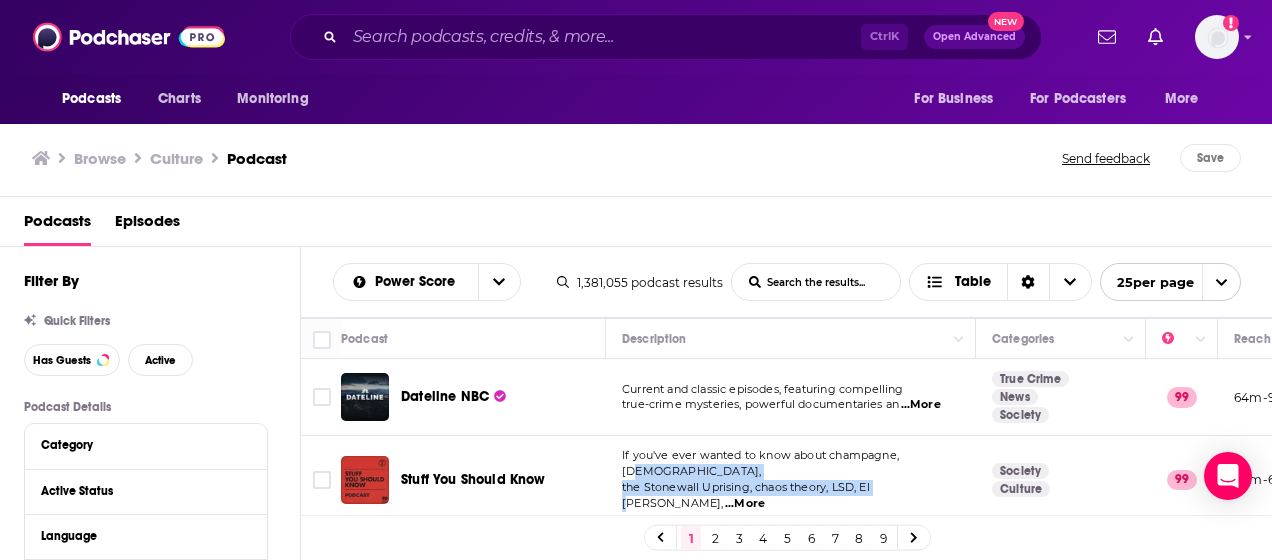 click on "the Stonewall Uprising, chaos theory, LSD, El Nino,  ...More" at bounding box center (790, 496) 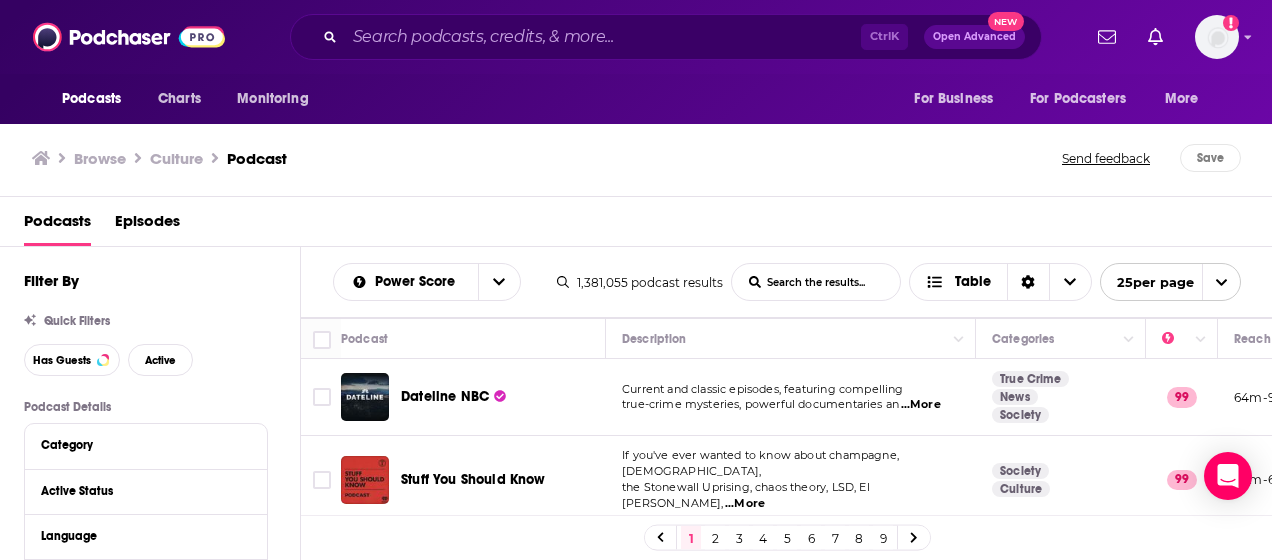 click on "the Stonewall Uprising, chaos theory, LSD, El Nino," at bounding box center [746, 495] 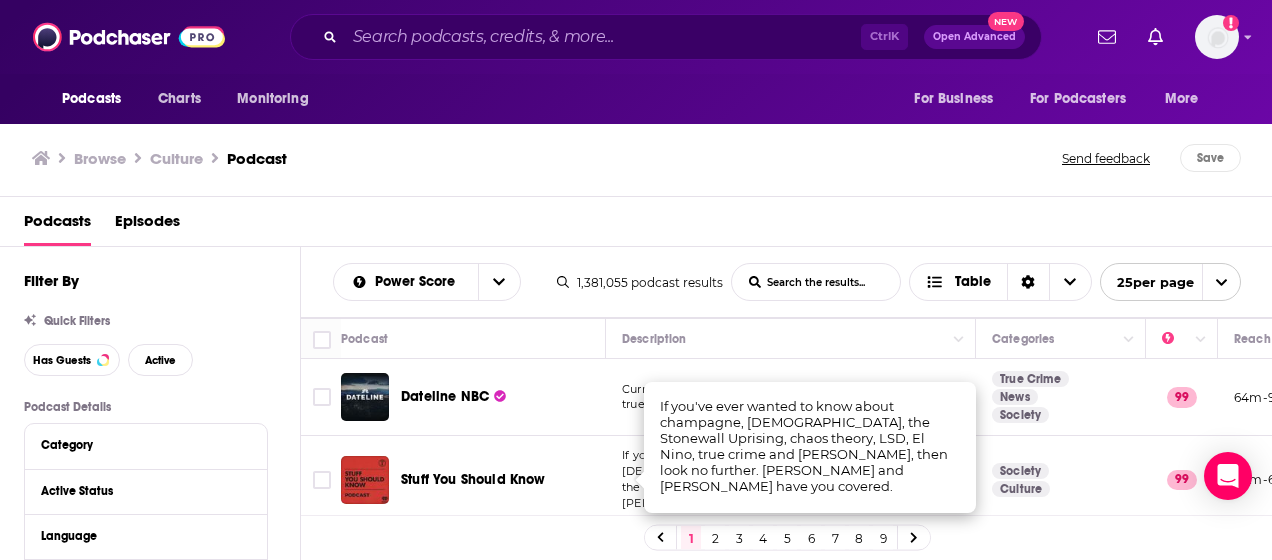 scroll, scrollTop: 8, scrollLeft: 0, axis: vertical 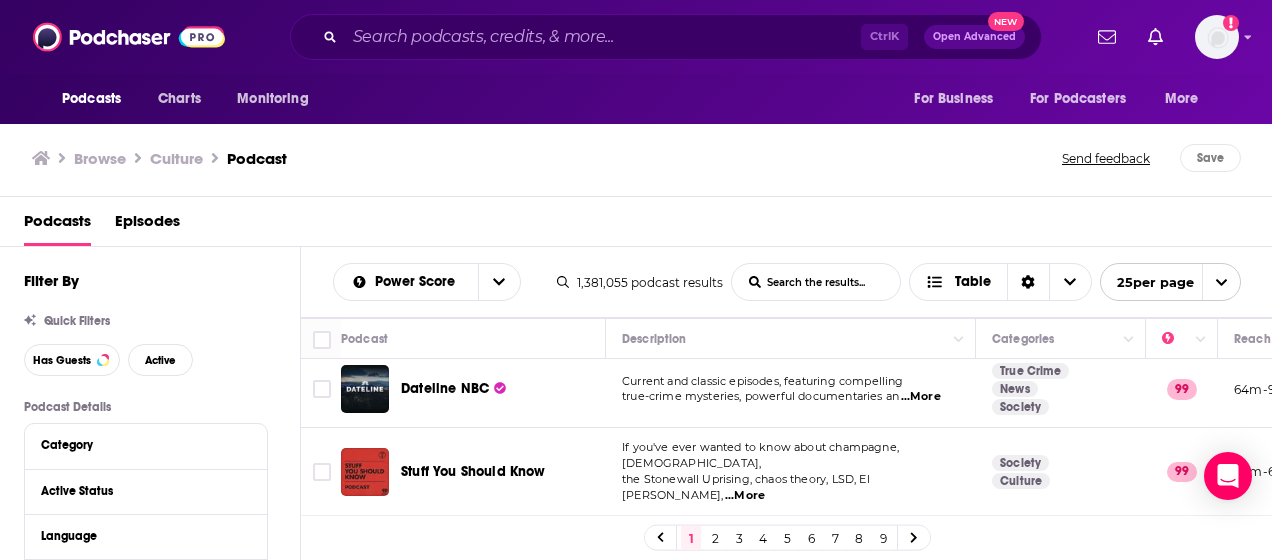 click on "Podcasts Episodes" at bounding box center [640, 225] 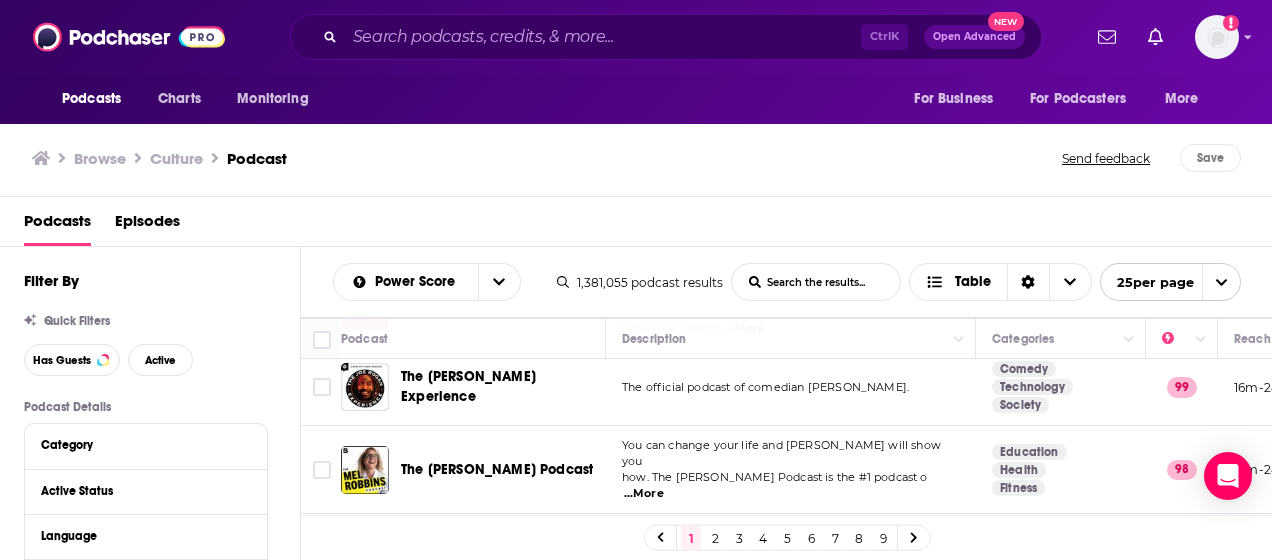 scroll, scrollTop: 201, scrollLeft: 0, axis: vertical 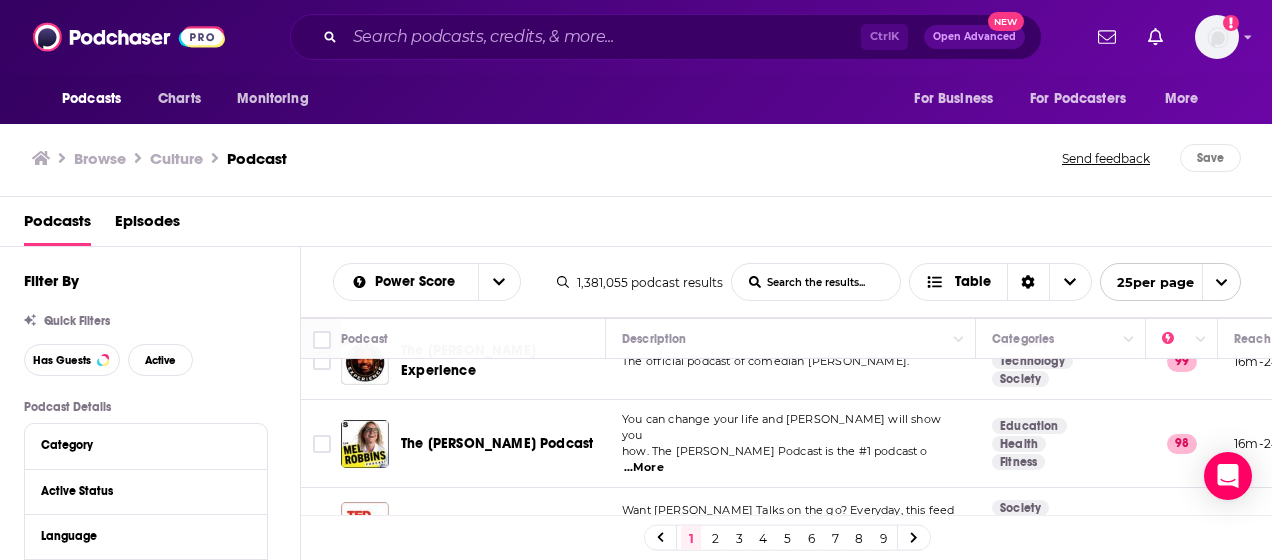 click on "...More" at bounding box center [644, 468] 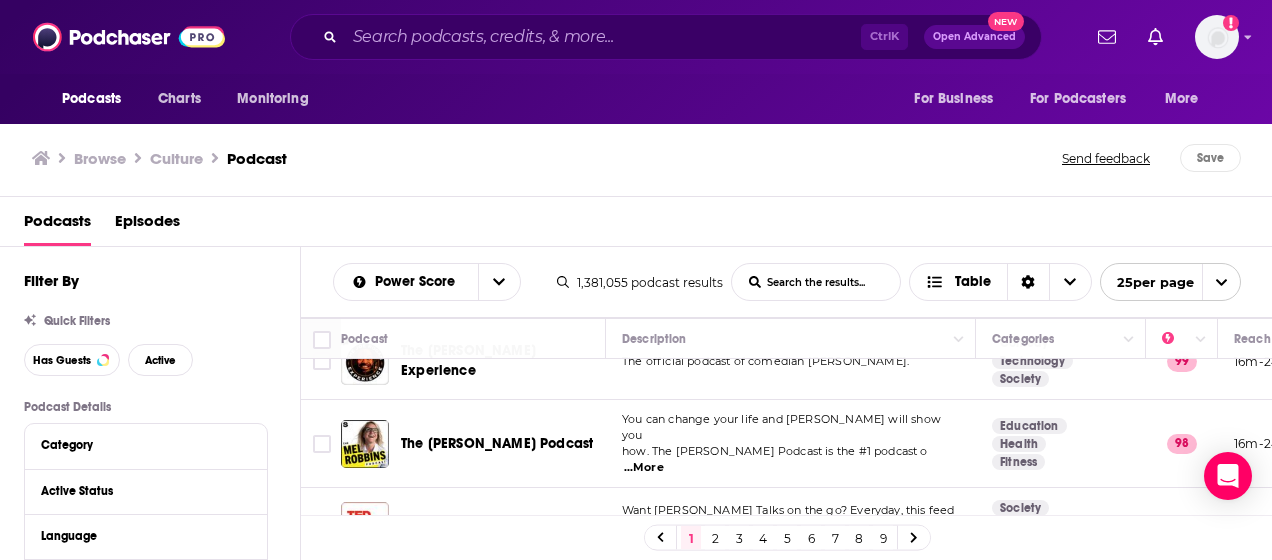 click on "Podcasts Charts Monitoring For Business For Podcasters More" at bounding box center [636, 99] 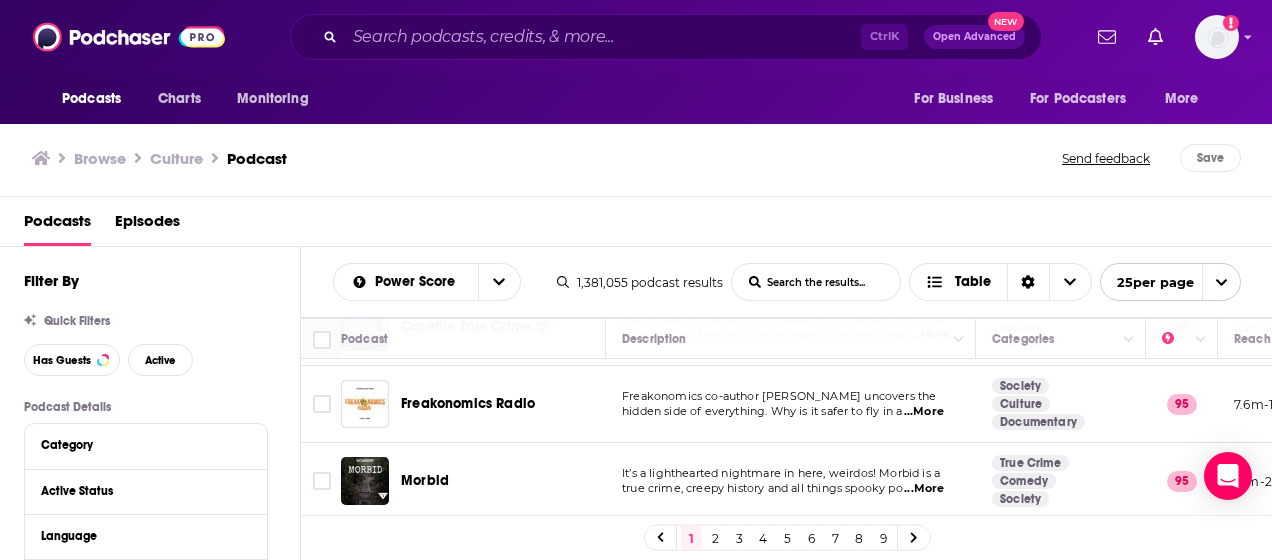 scroll, scrollTop: 713, scrollLeft: 0, axis: vertical 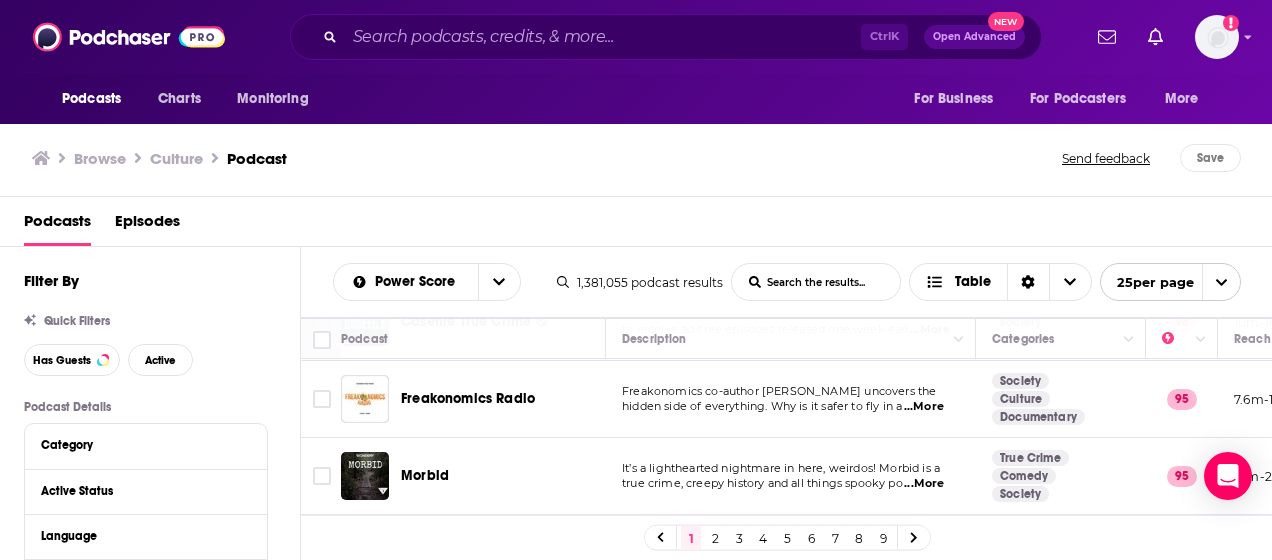 click on "...More" at bounding box center (924, 407) 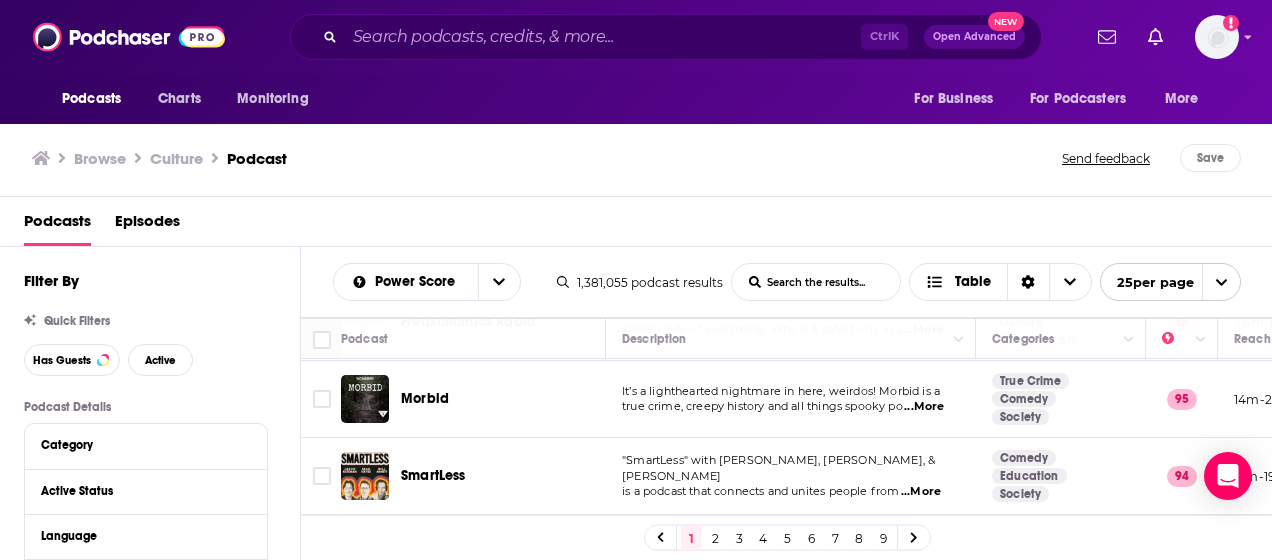 scroll, scrollTop: 808, scrollLeft: 0, axis: vertical 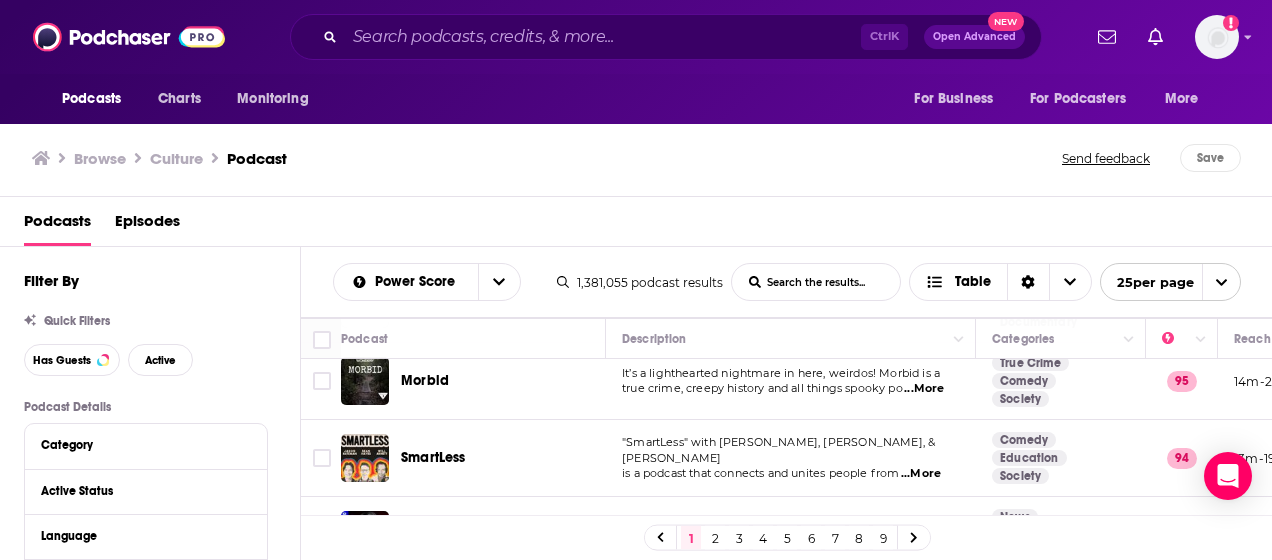click on "...More" at bounding box center [921, 474] 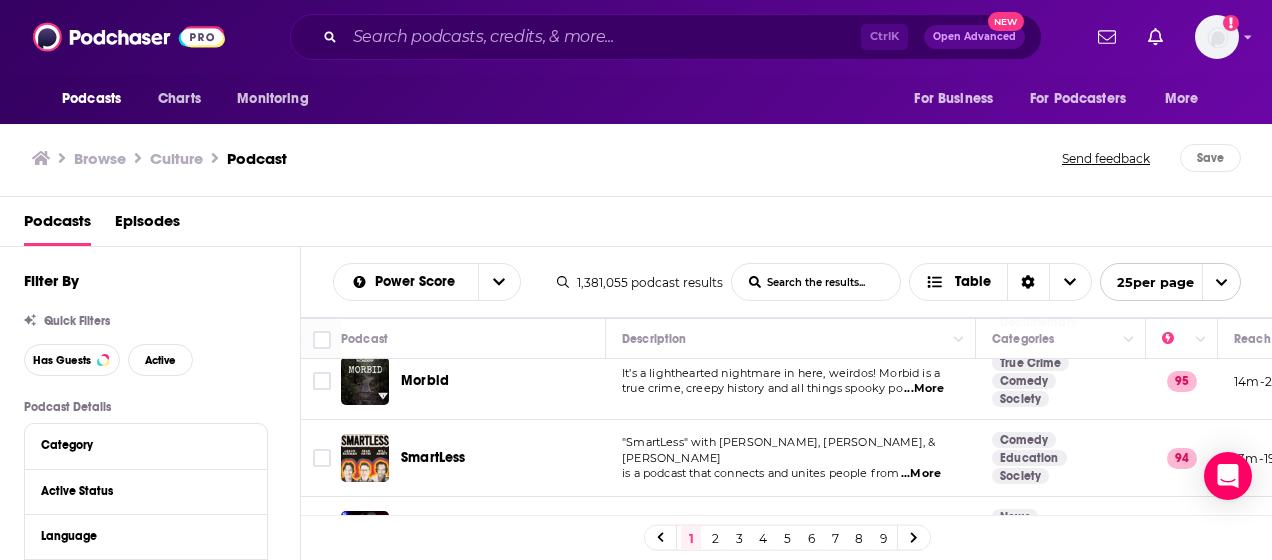 click on "Podcasts Episodes" at bounding box center [636, 222] 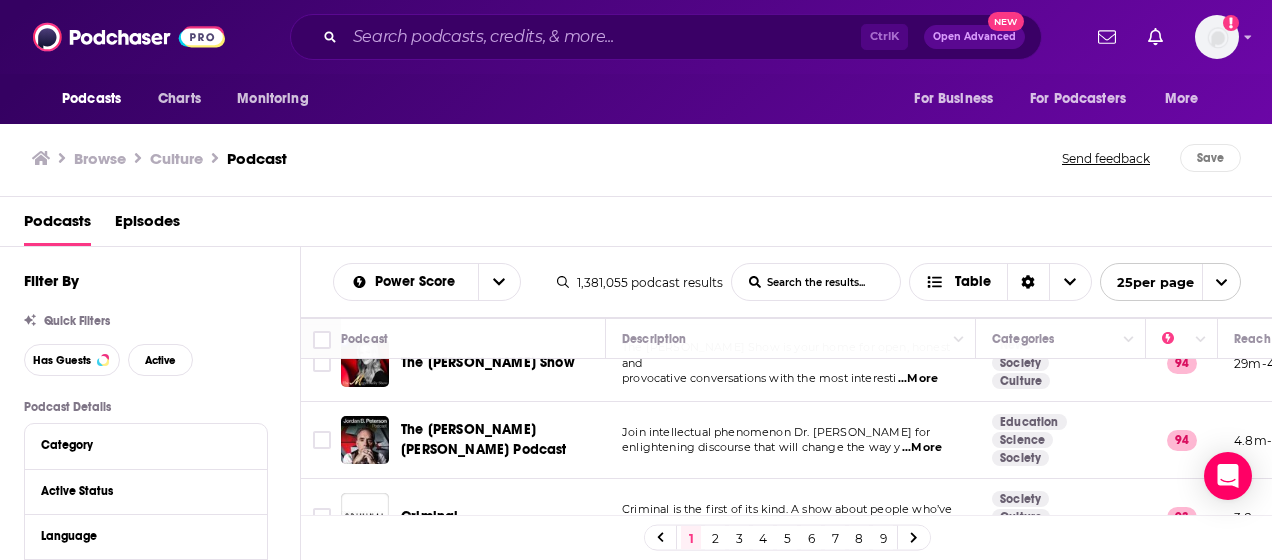 scroll, scrollTop: 985, scrollLeft: 0, axis: vertical 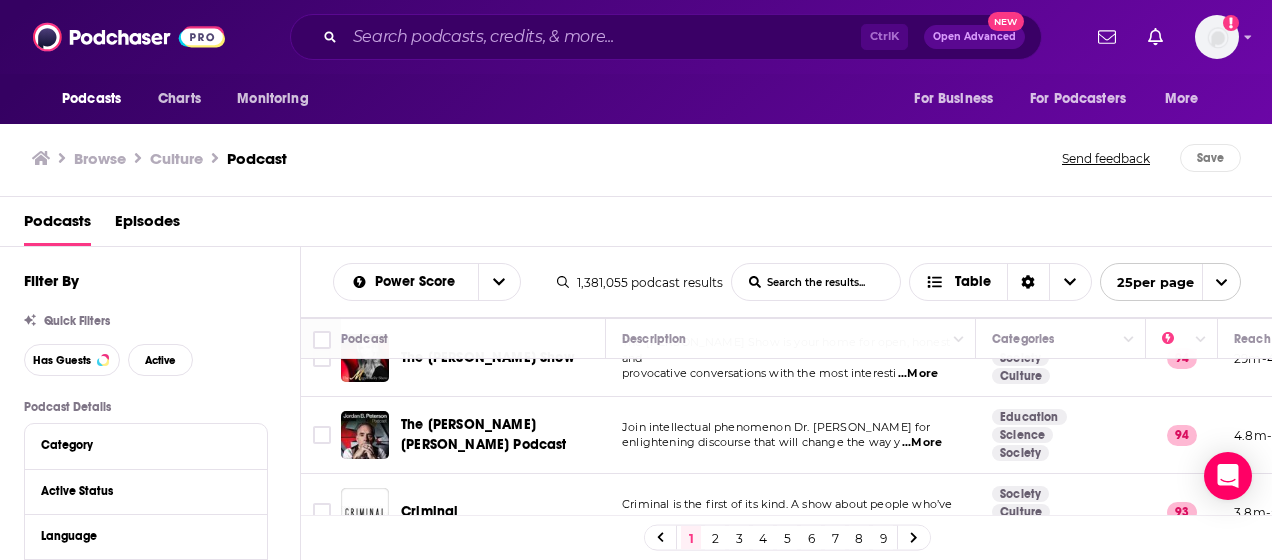 click on "...More" at bounding box center (922, 443) 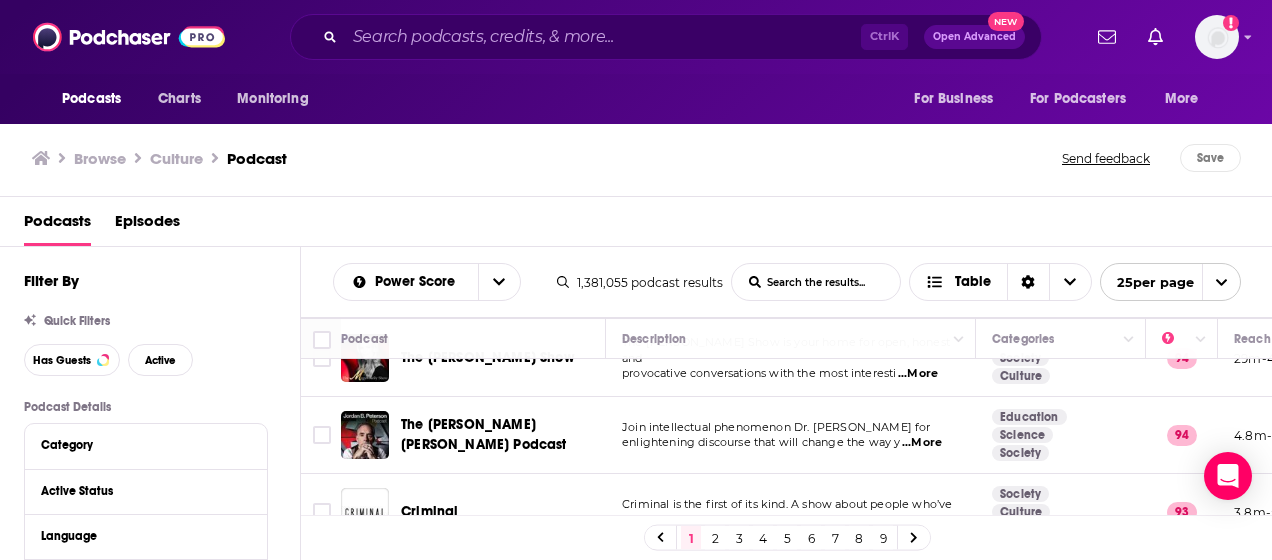 click on "Browse Culture Podcast Send feedback Save" at bounding box center [636, 158] 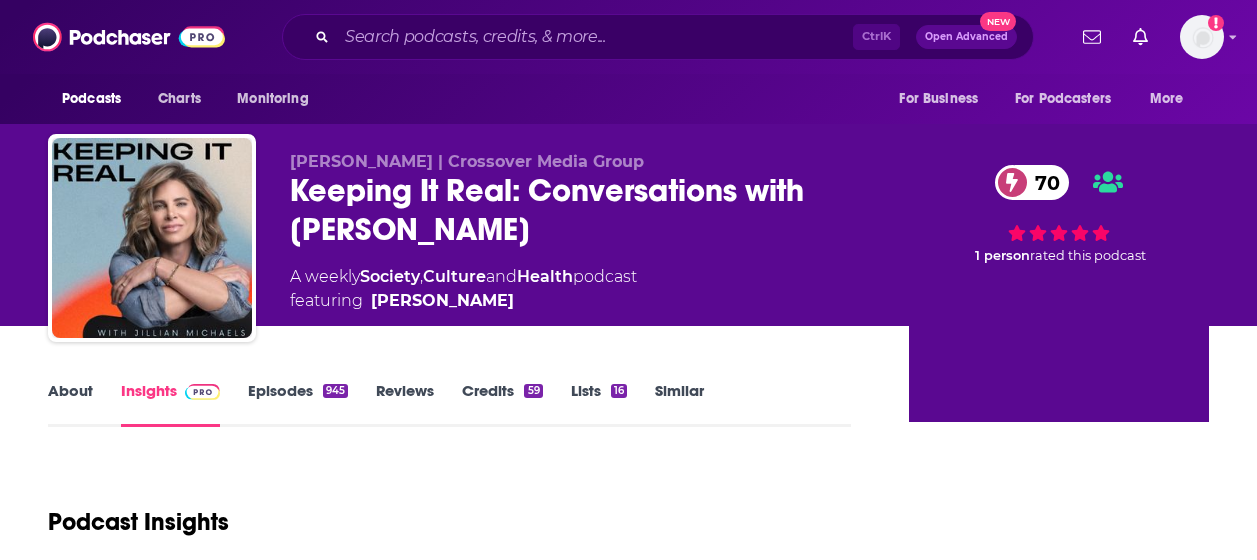 scroll, scrollTop: 0, scrollLeft: 0, axis: both 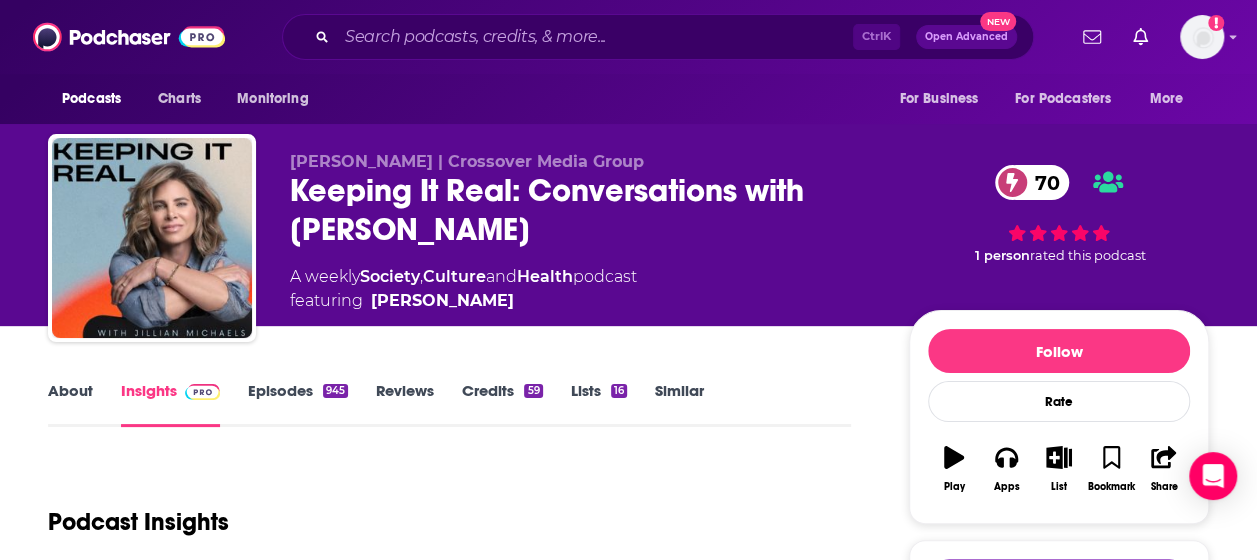 drag, startPoint x: 531, startPoint y: 230, endPoint x: 295, endPoint y: 174, distance: 242.55309 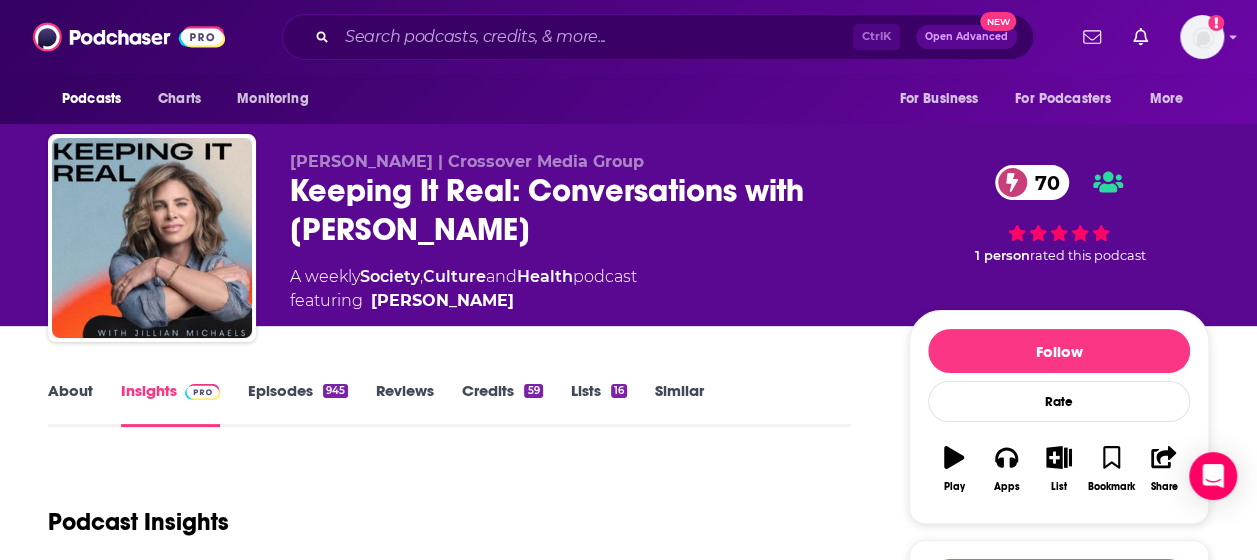 click on "Keeping It Real: Conversations with Jillian Michaels 70" at bounding box center (583, 210) 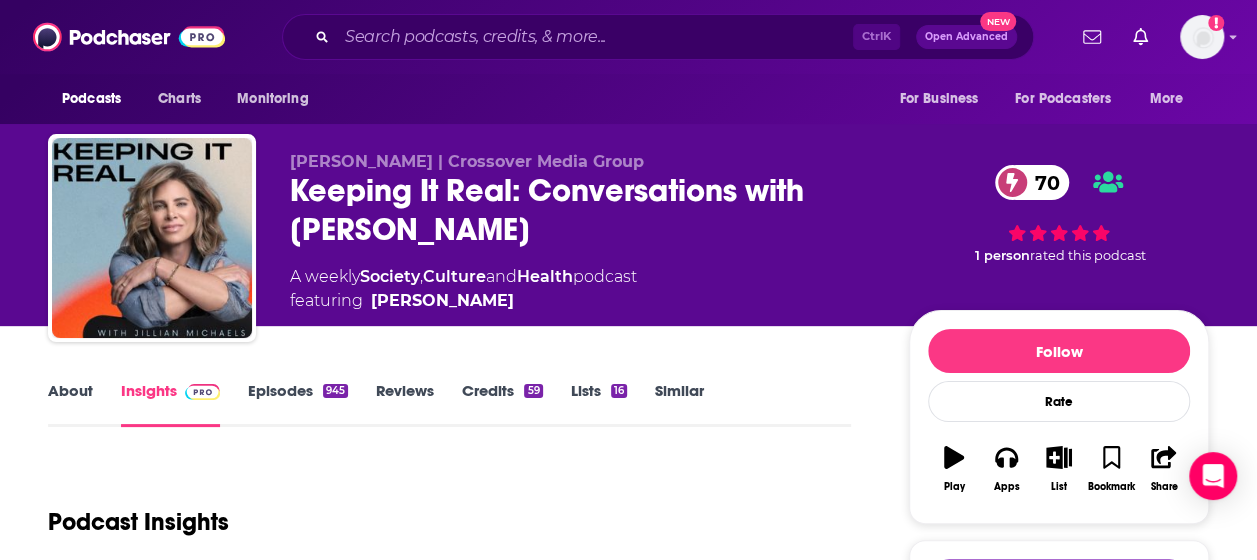 copy on "Keeping It Real: Conversations with Jillian Michaels" 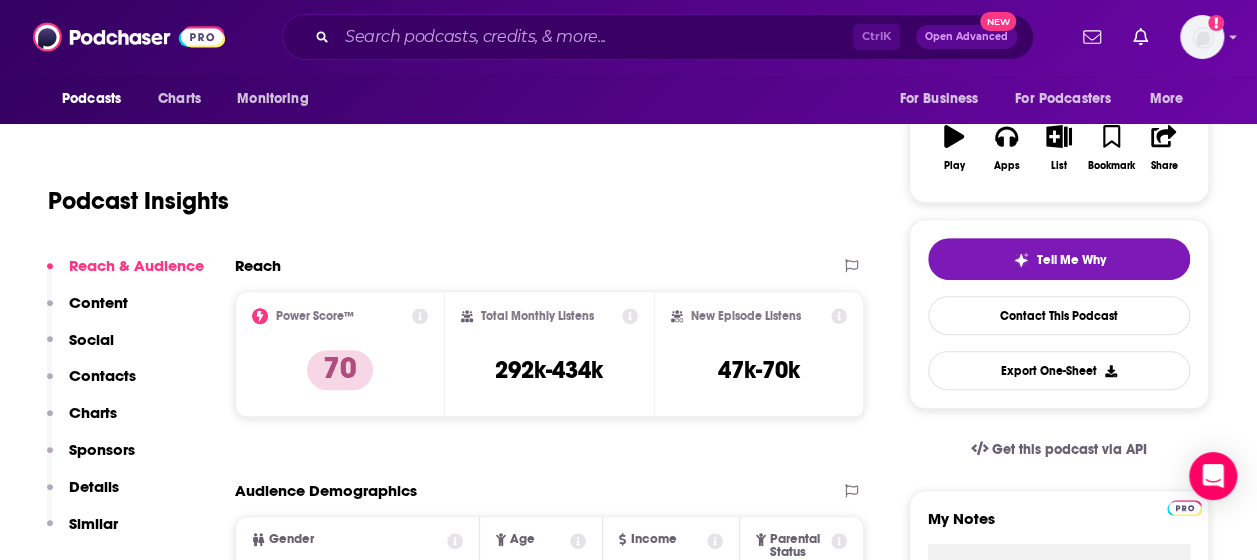 scroll, scrollTop: 322, scrollLeft: 0, axis: vertical 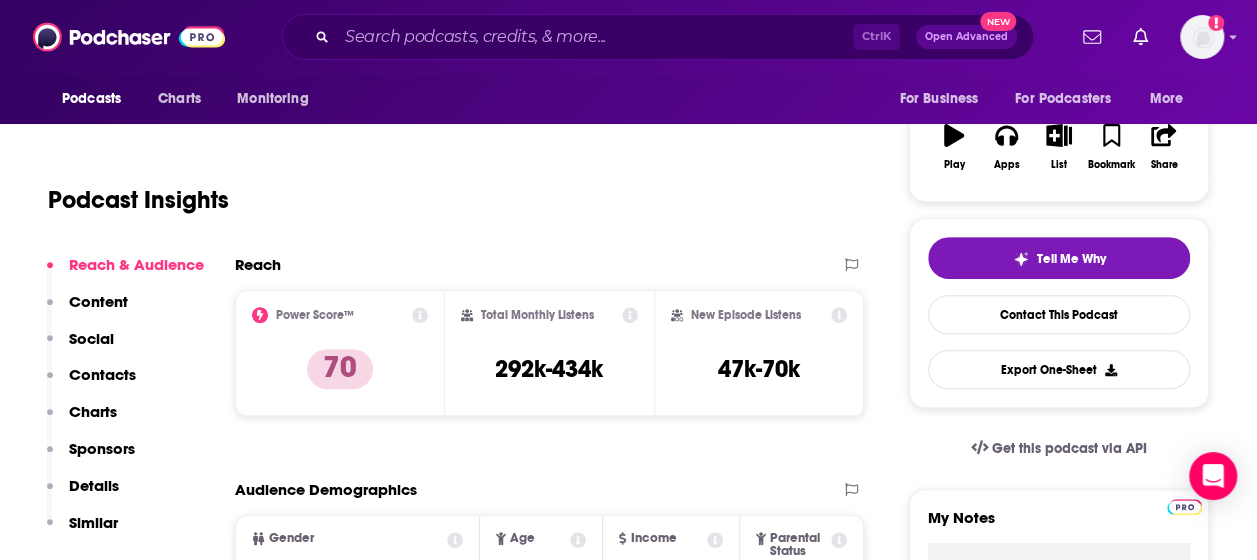 click on "Contacts" at bounding box center [102, 374] 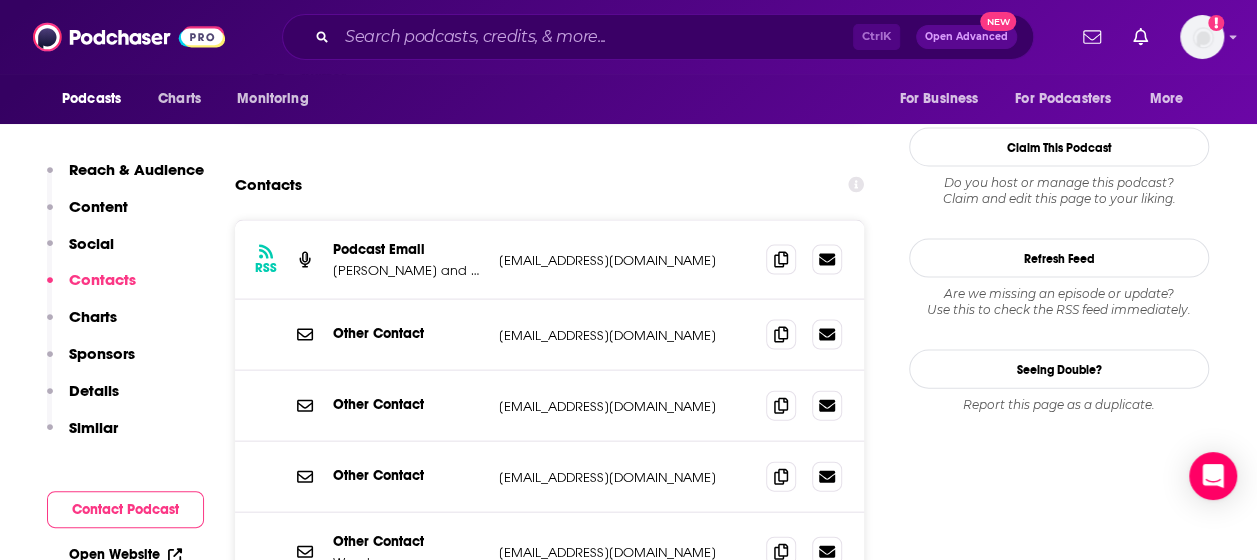 scroll, scrollTop: 1974, scrollLeft: 0, axis: vertical 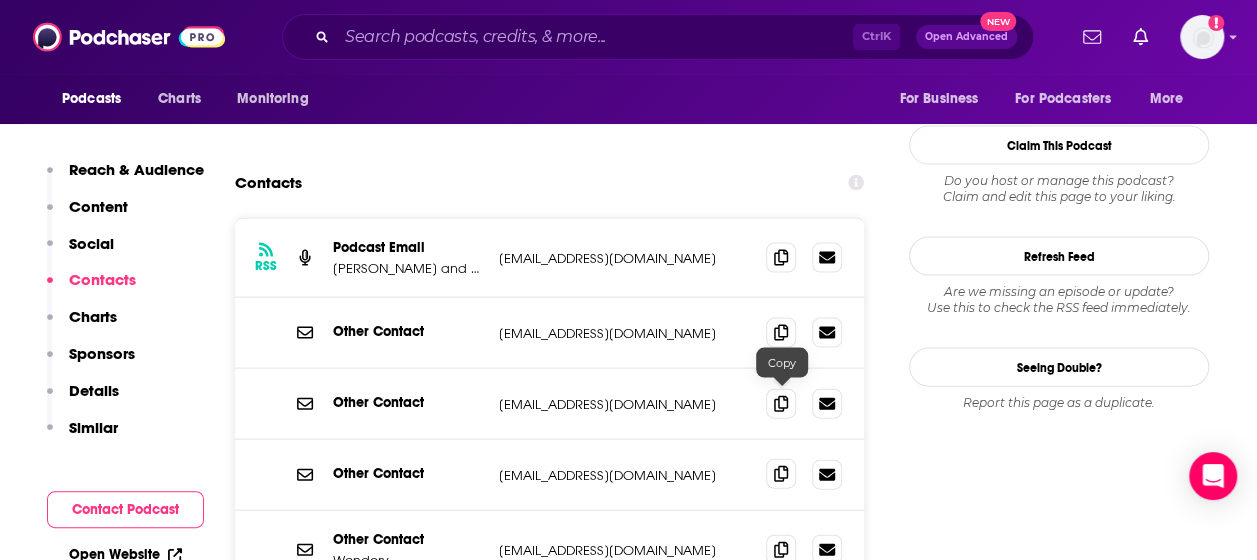 click 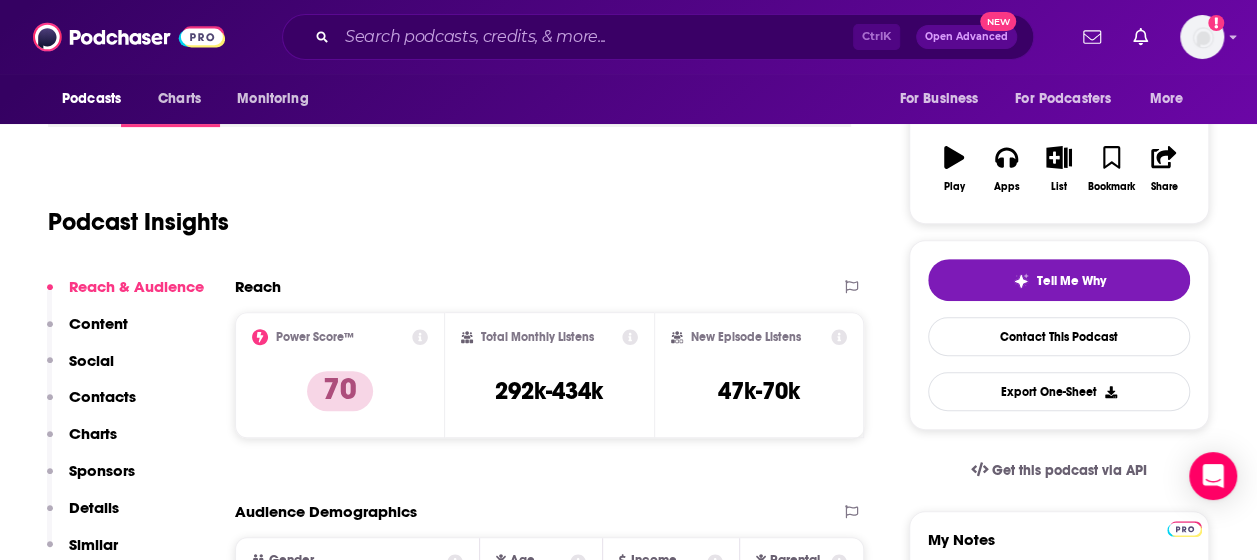 scroll, scrollTop: 302, scrollLeft: 0, axis: vertical 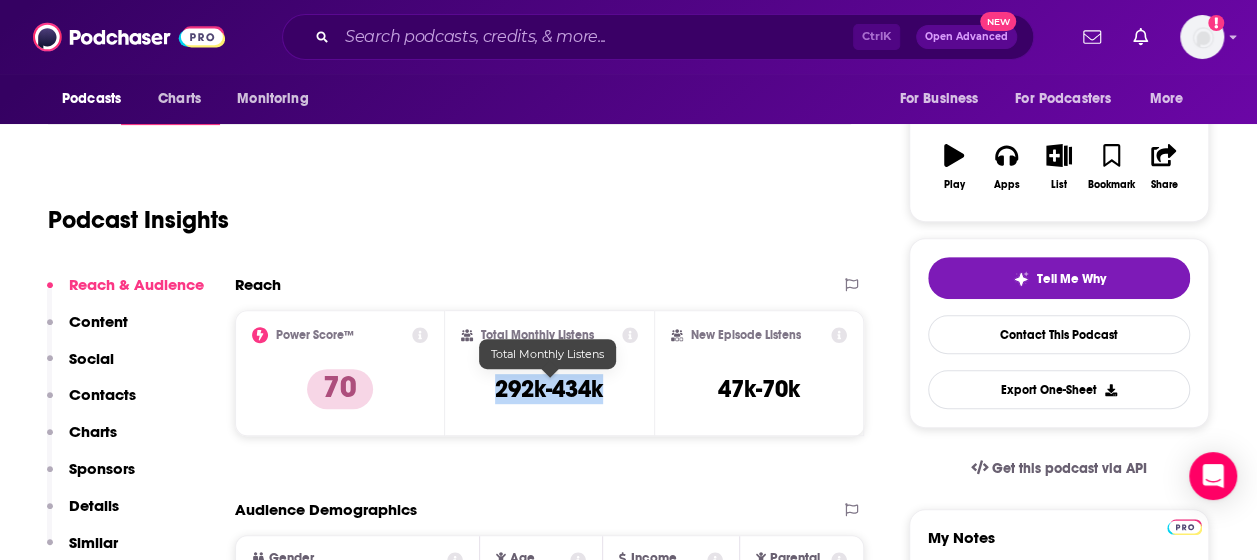 drag, startPoint x: 608, startPoint y: 391, endPoint x: 497, endPoint y: 389, distance: 111.01801 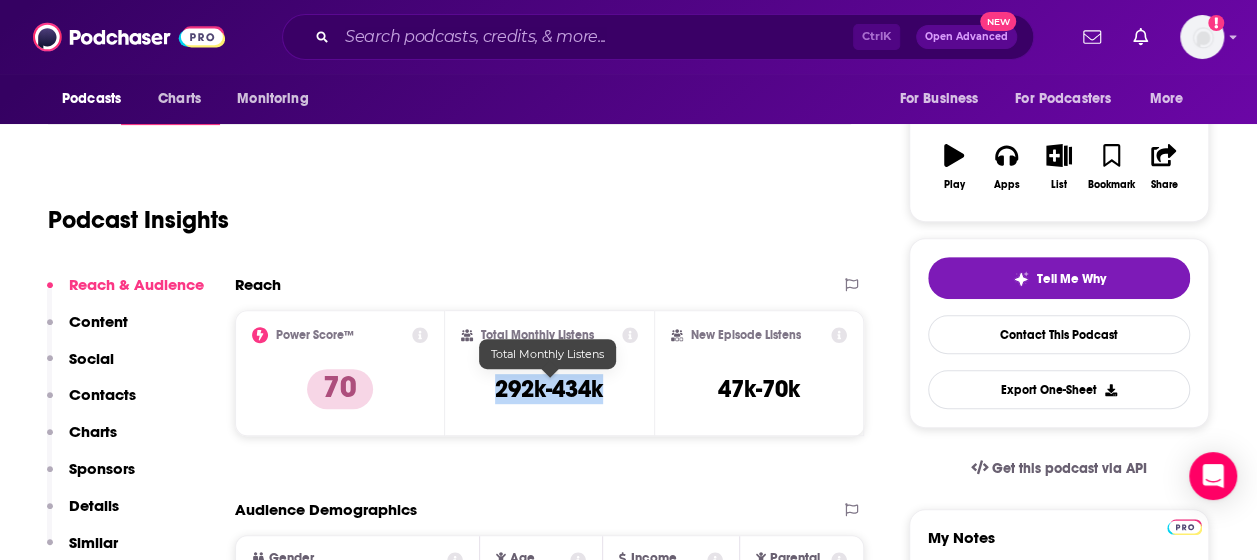 click on "Total Monthly Listens 292k-434k" at bounding box center (550, 373) 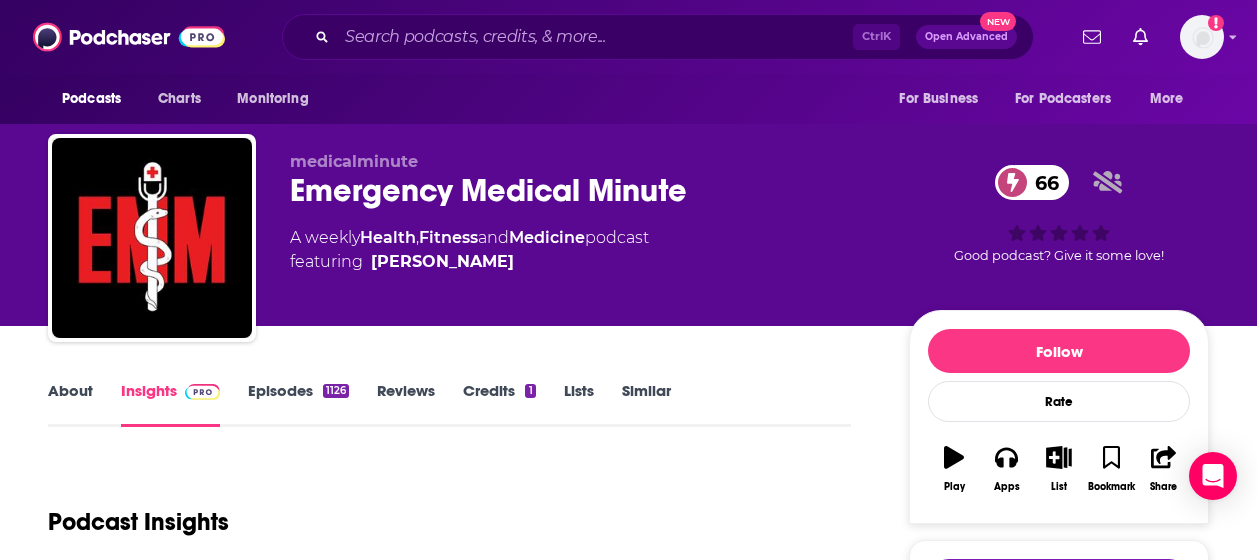 scroll, scrollTop: 0, scrollLeft: 0, axis: both 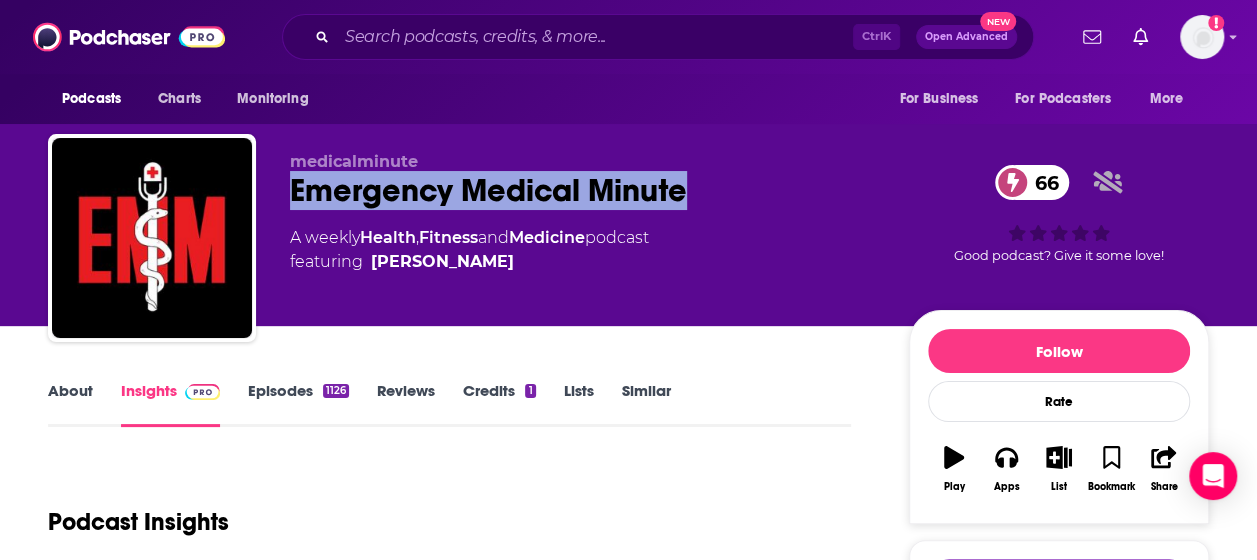 drag, startPoint x: 288, startPoint y: 179, endPoint x: 688, endPoint y: 190, distance: 400.1512 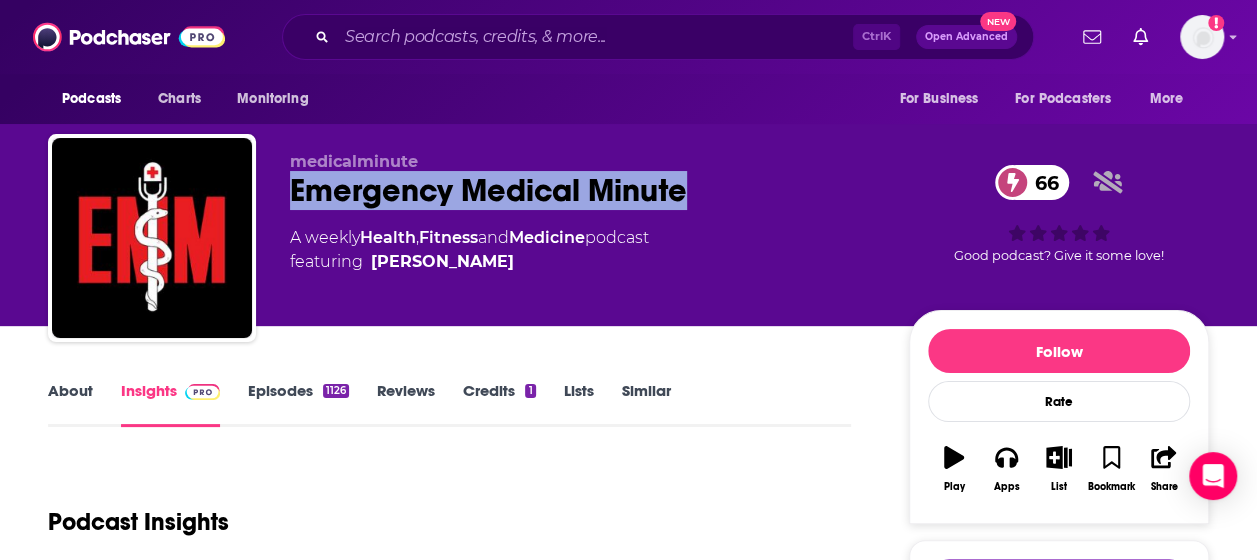 click on "medicalminute   Emergency Medical Minute 66 A   weekly  Health ,  Fitness  and  Medicine  podcast  featuring  Jordan Ourada 66 Good podcast? Give it some love!" at bounding box center [628, 242] 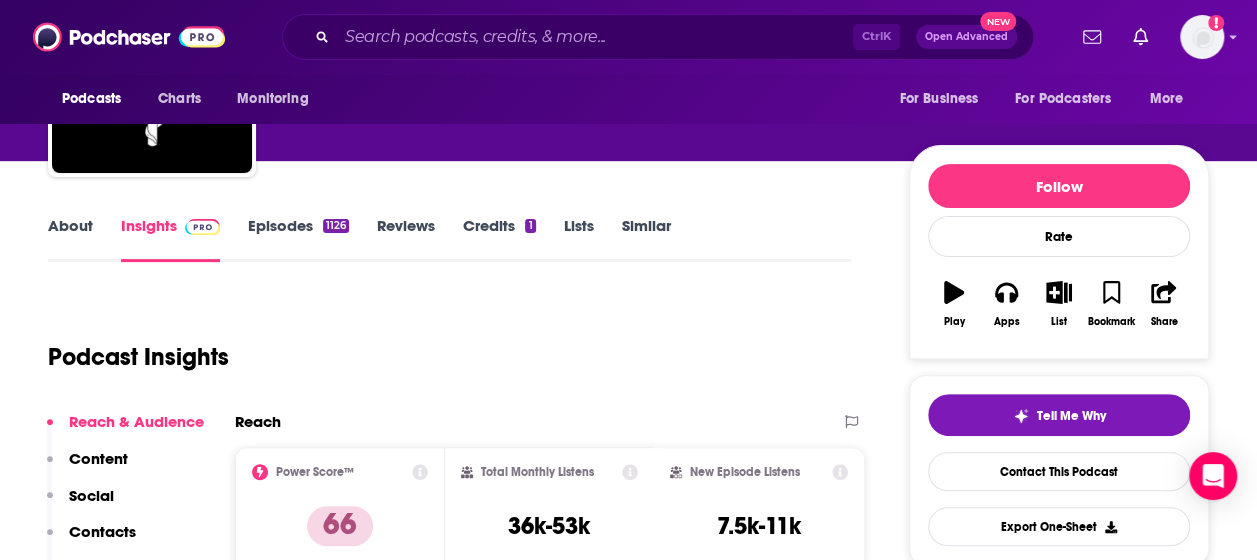 scroll, scrollTop: 169, scrollLeft: 0, axis: vertical 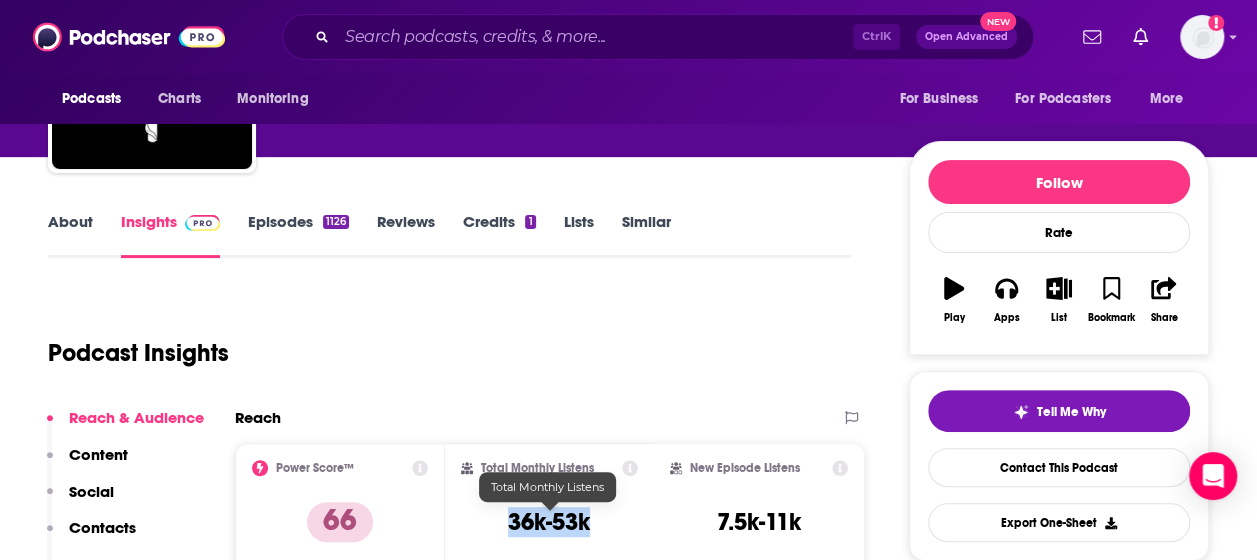 drag, startPoint x: 627, startPoint y: 523, endPoint x: 502, endPoint y: 500, distance: 127.09839 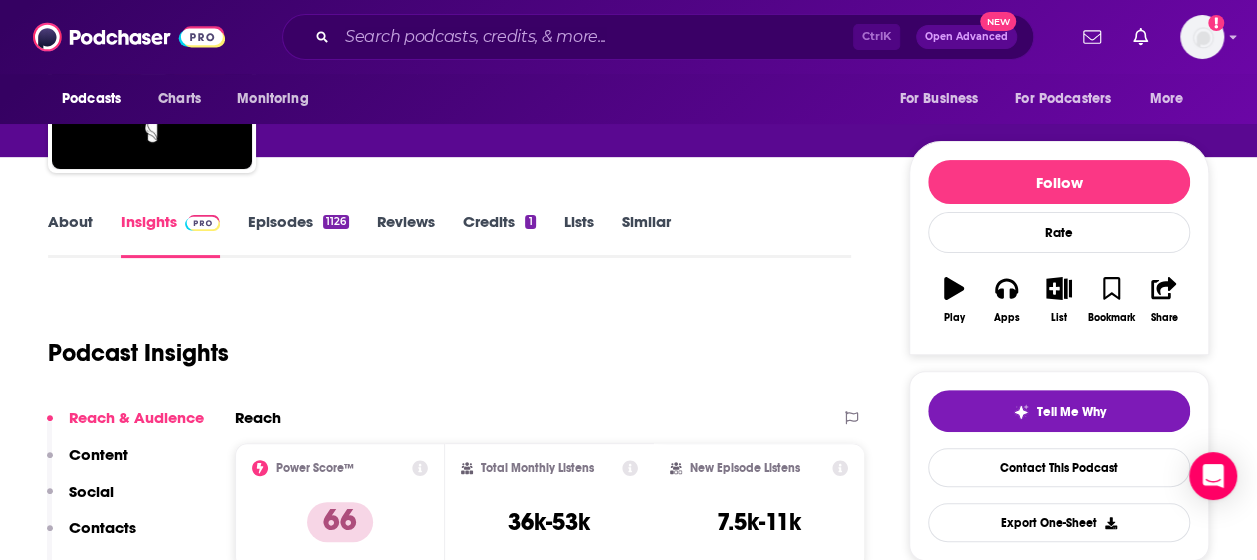 drag, startPoint x: 502, startPoint y: 500, endPoint x: 562, endPoint y: 537, distance: 70.491135 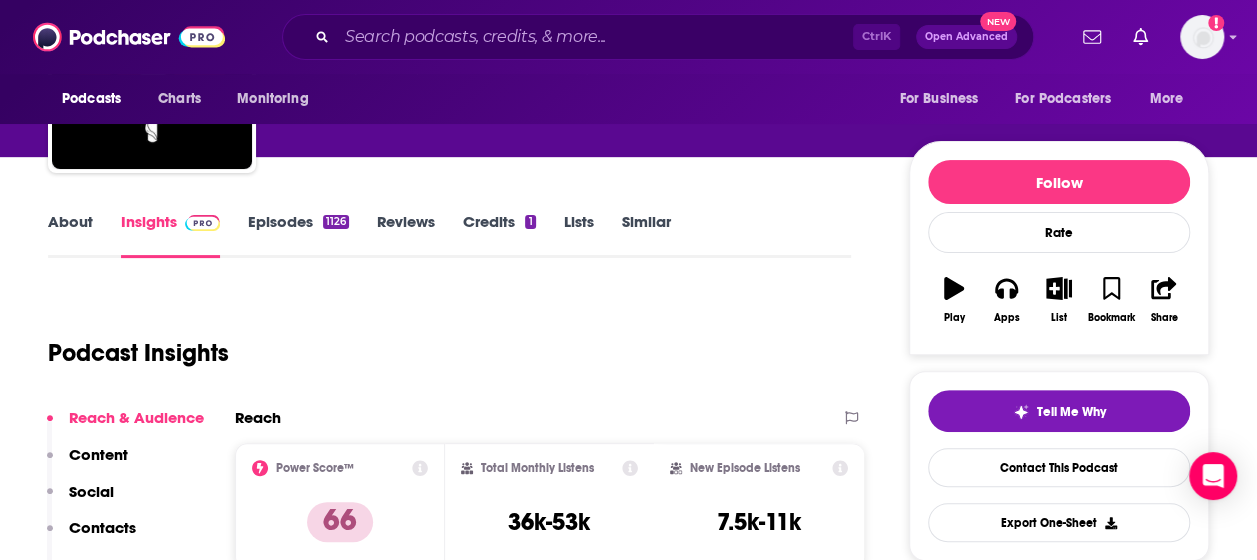 scroll, scrollTop: 253, scrollLeft: 0, axis: vertical 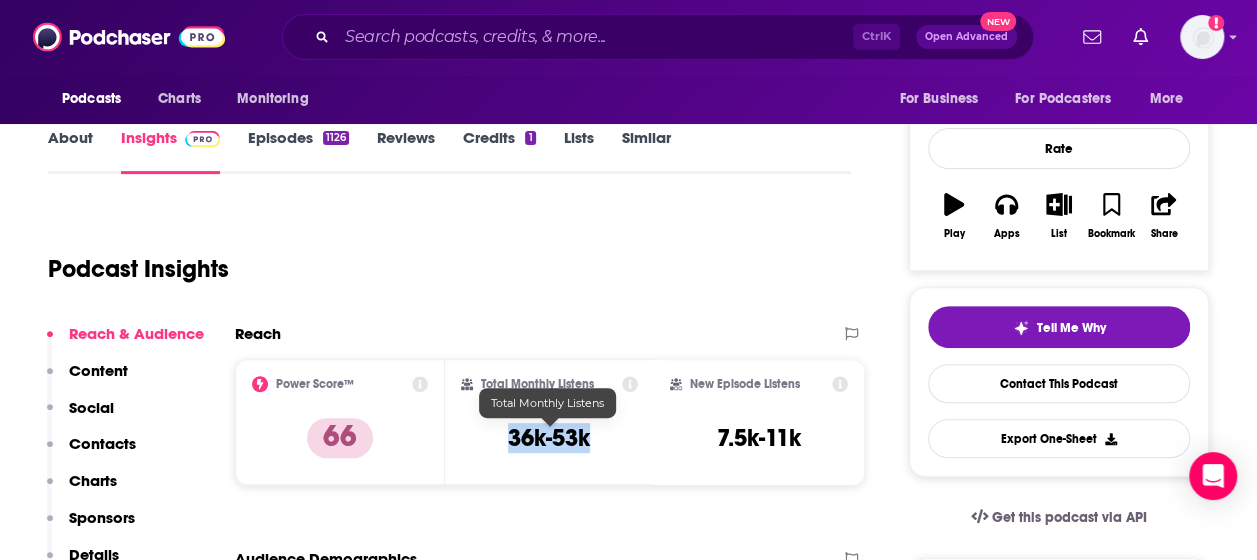 drag, startPoint x: 600, startPoint y: 445, endPoint x: 504, endPoint y: 424, distance: 98.270035 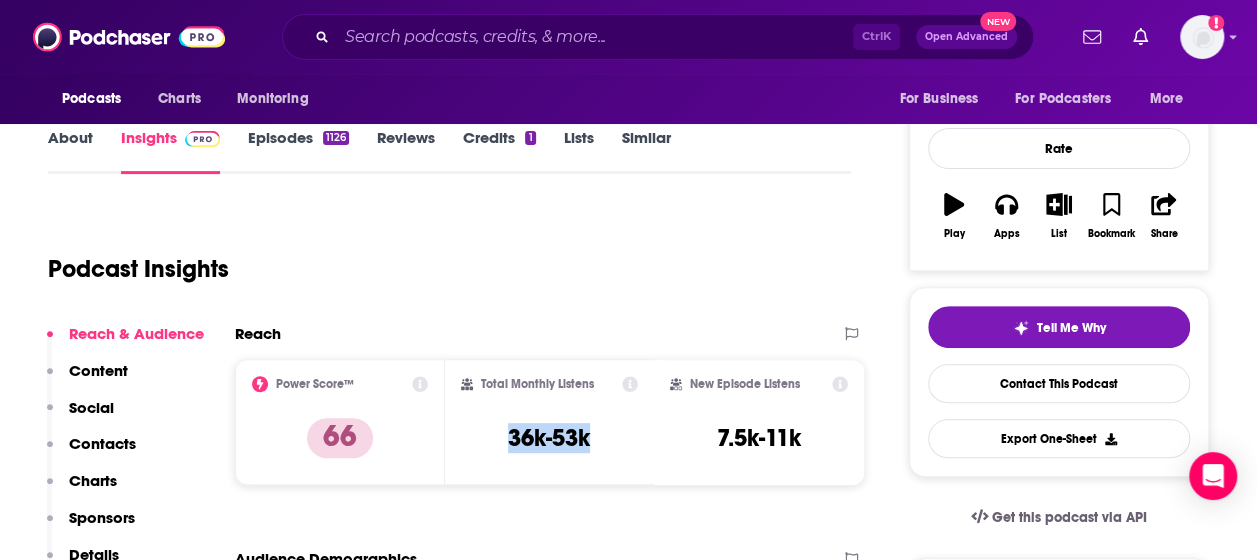 copy on "36k-53k" 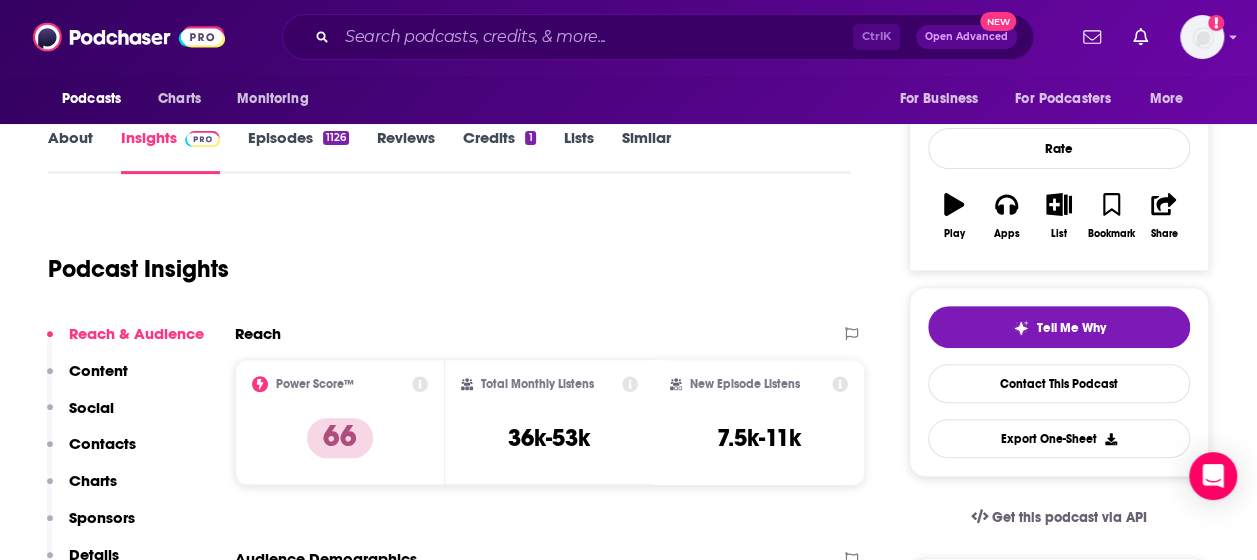 click on "Podcast Insights" at bounding box center [441, 257] 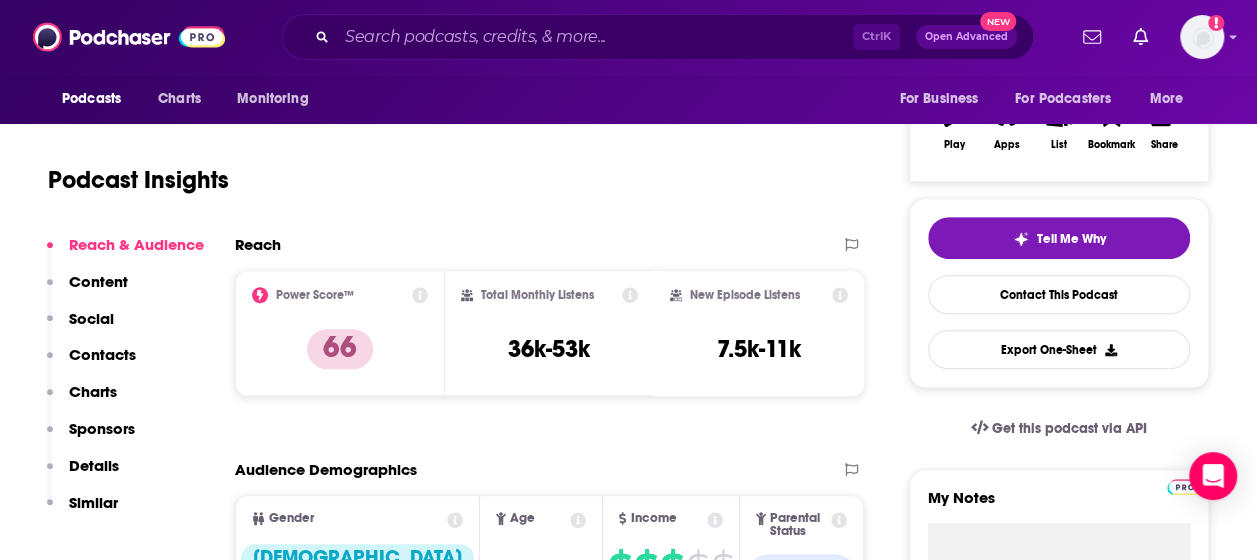 scroll, scrollTop: 343, scrollLeft: 0, axis: vertical 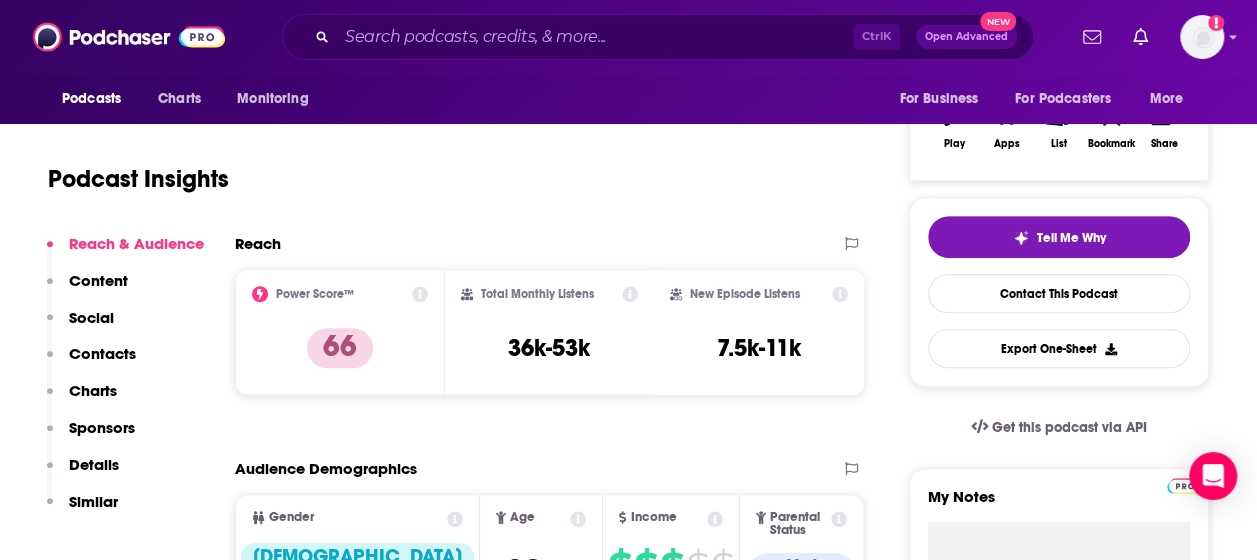 click on "Contacts" at bounding box center [102, 353] 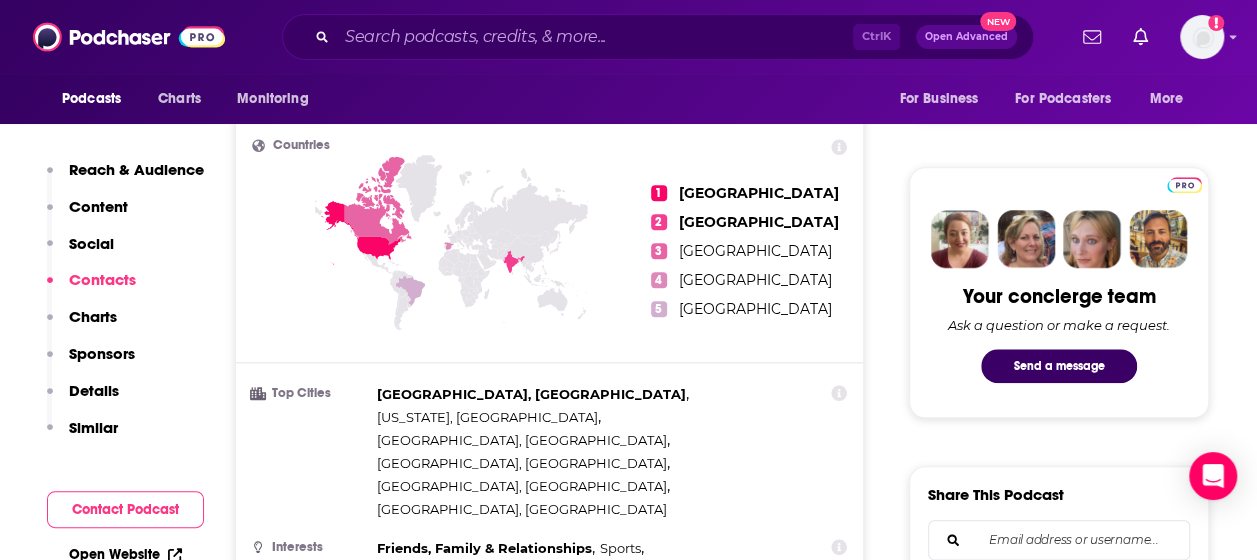 scroll, scrollTop: 1715, scrollLeft: 0, axis: vertical 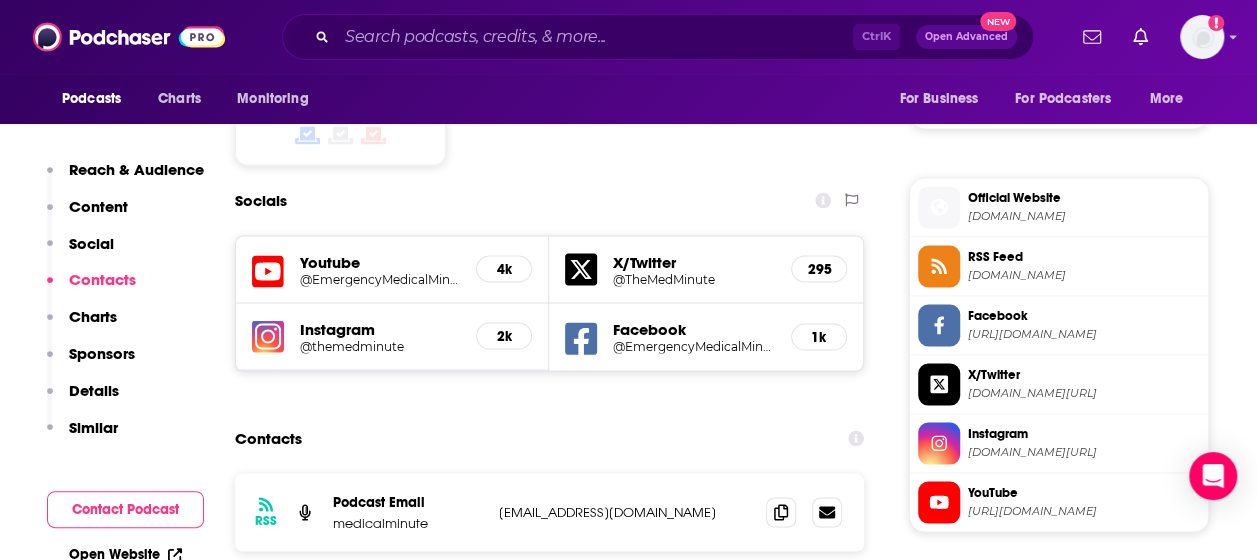 click at bounding box center [804, 512] 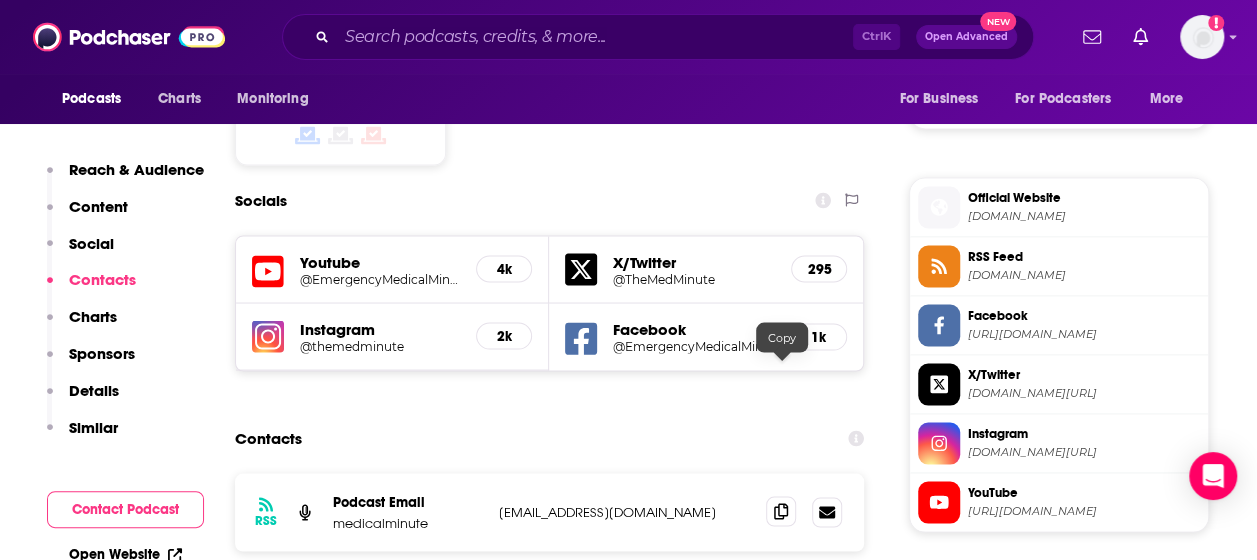 click 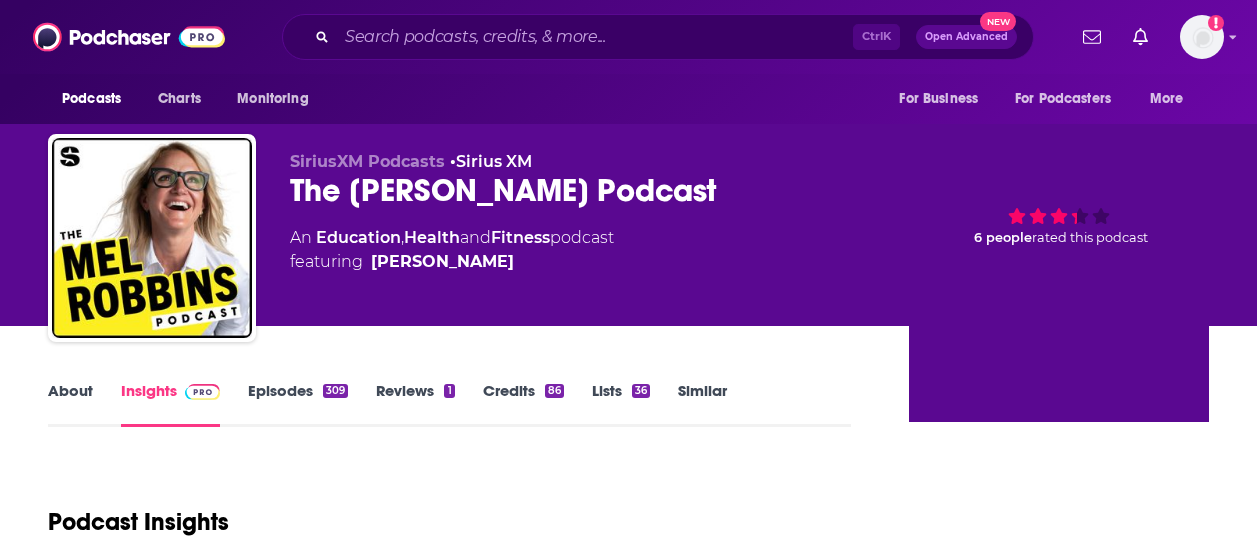 scroll, scrollTop: 0, scrollLeft: 0, axis: both 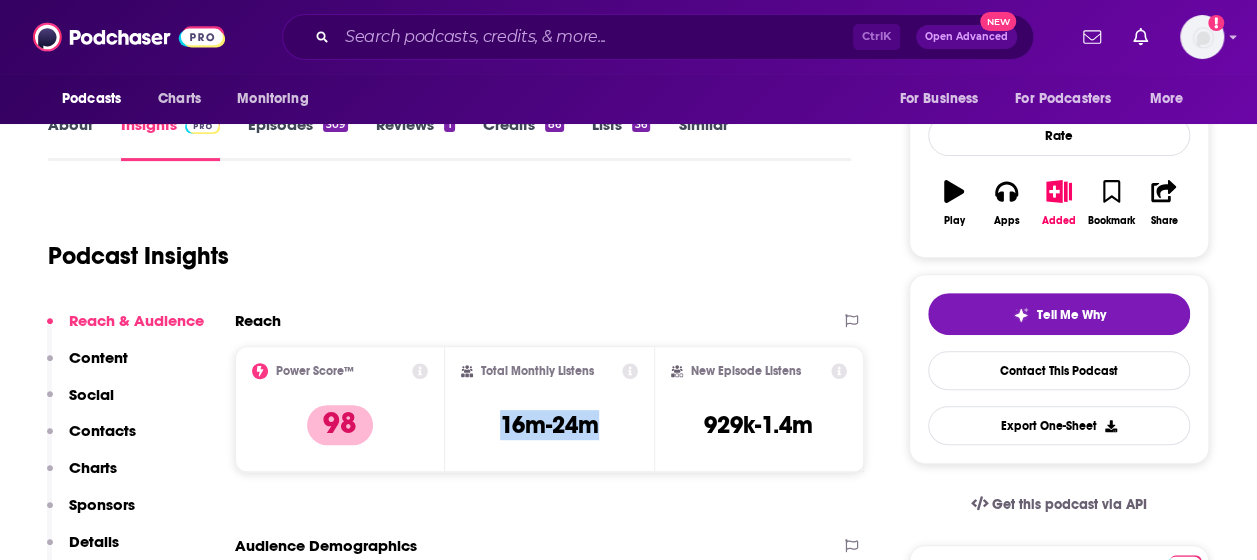 drag, startPoint x: 626, startPoint y: 422, endPoint x: 494, endPoint y: 431, distance: 132.30646 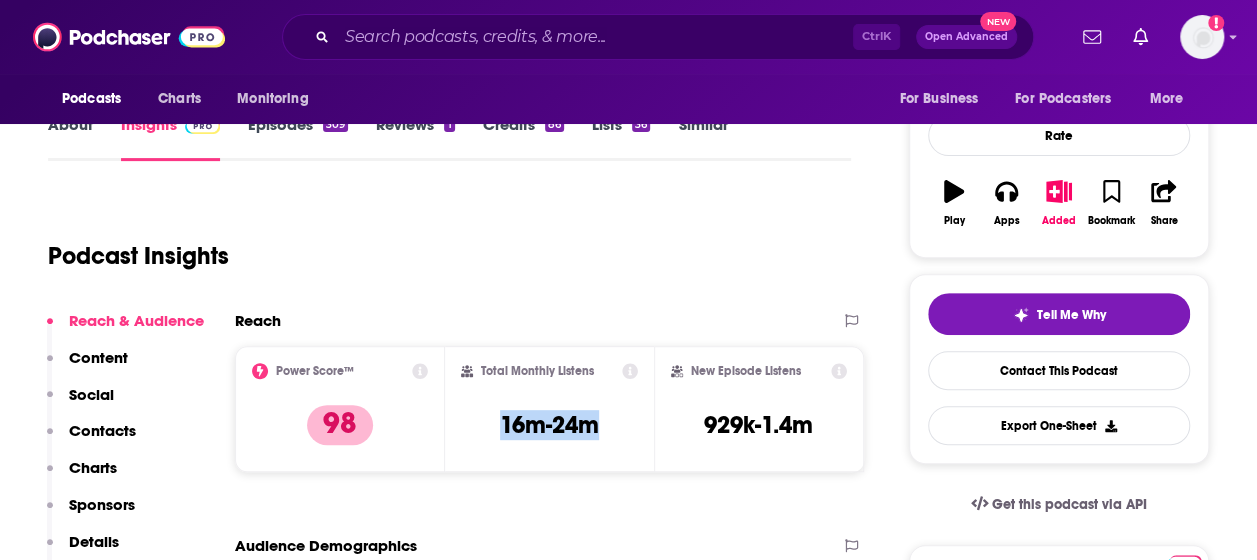 click on "Total Monthly Listens 16m-24m" at bounding box center [550, 409] 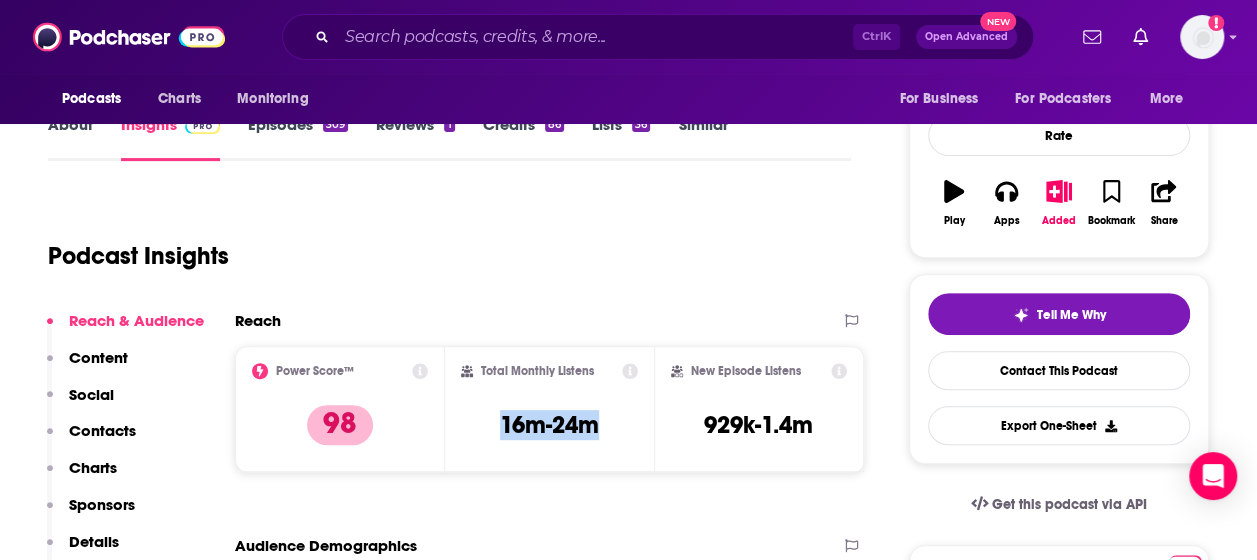 click on "Contacts" at bounding box center [102, 430] 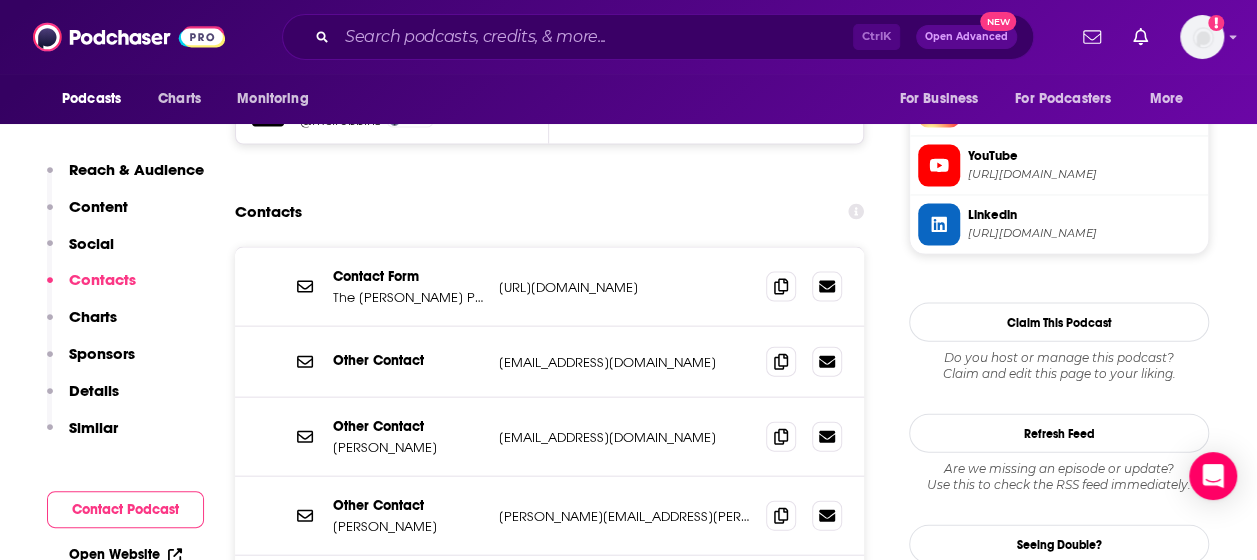 scroll, scrollTop: 2055, scrollLeft: 0, axis: vertical 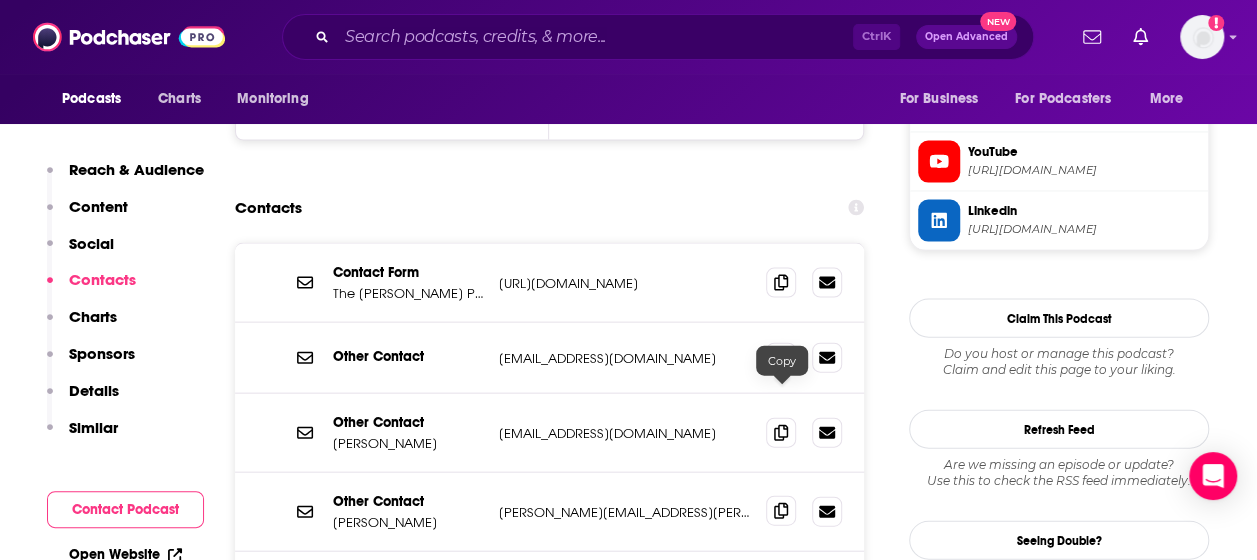 click at bounding box center [781, 511] 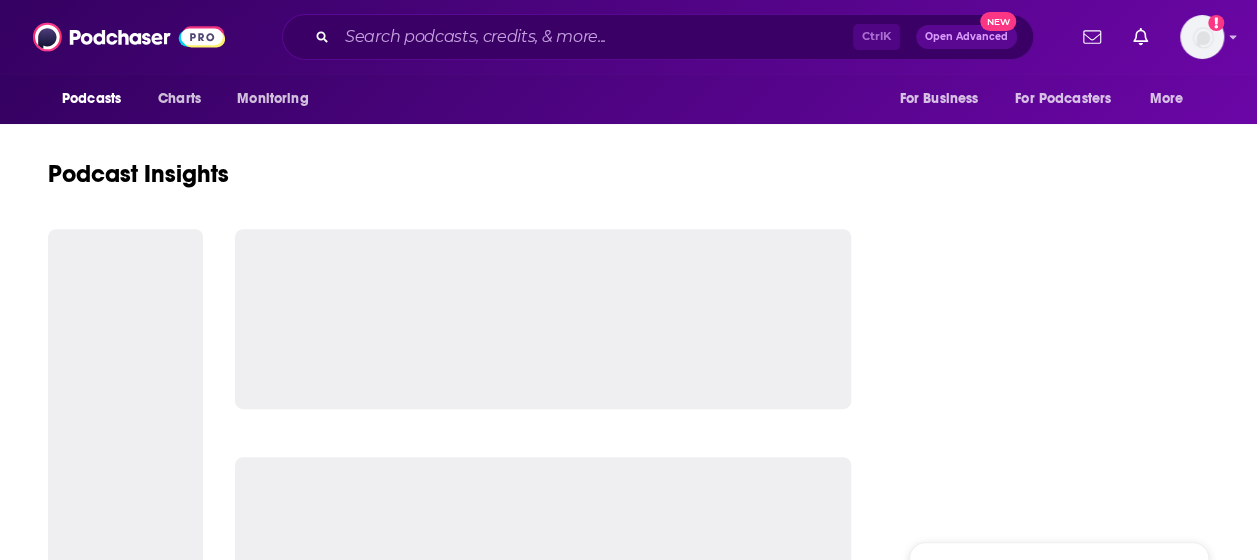 scroll, scrollTop: 348, scrollLeft: 0, axis: vertical 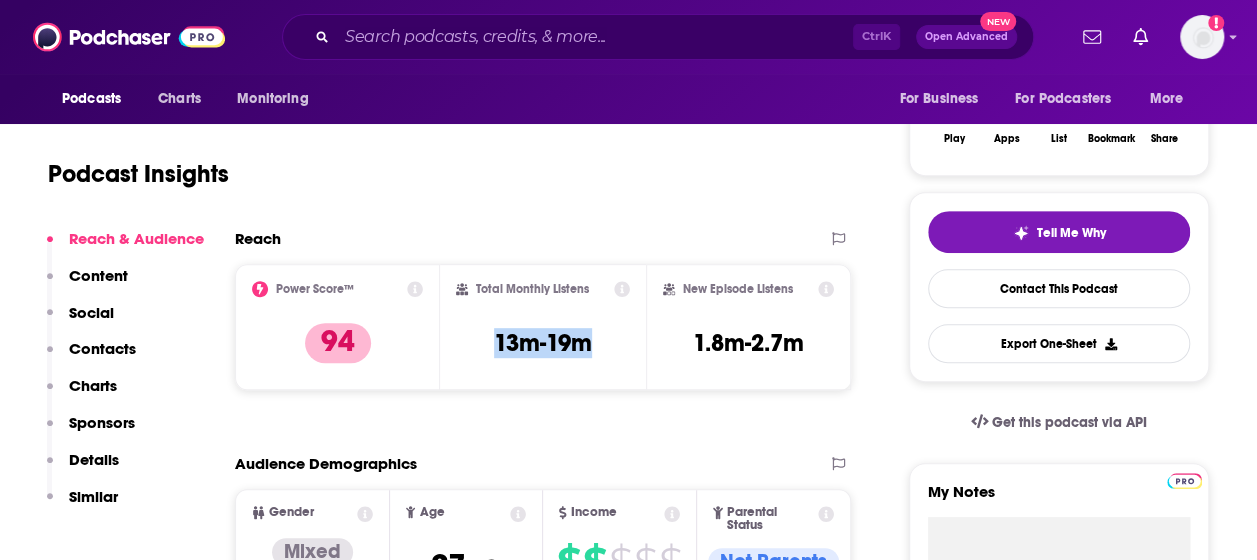 click on "Total Monthly Listens 13m-19m" at bounding box center (542, 327) 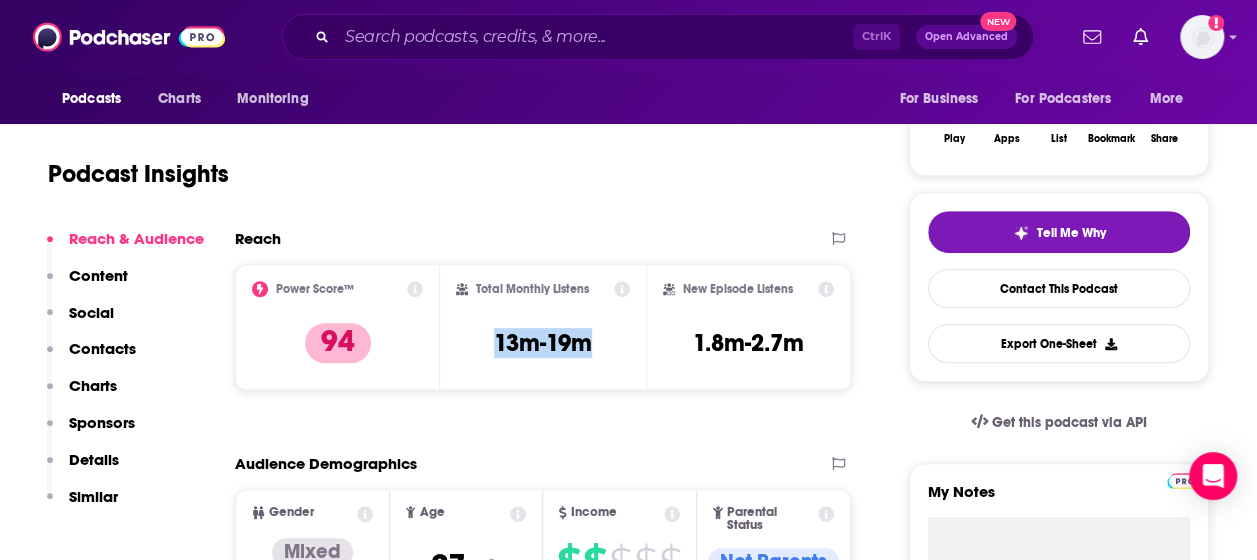 click on "Contacts" at bounding box center [102, 348] 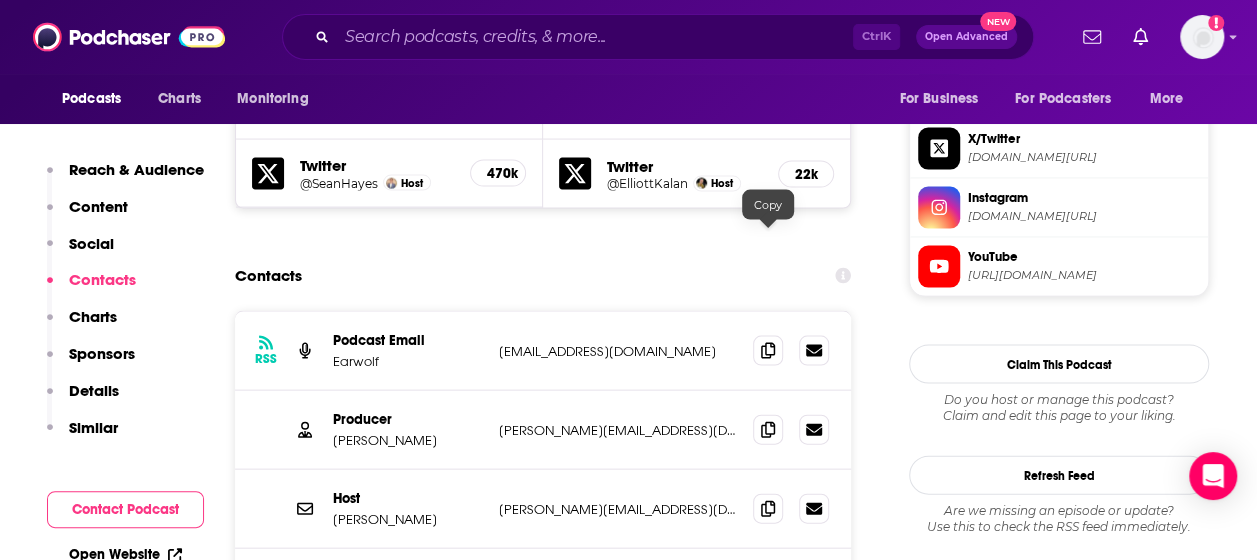 scroll, scrollTop: 1951, scrollLeft: 0, axis: vertical 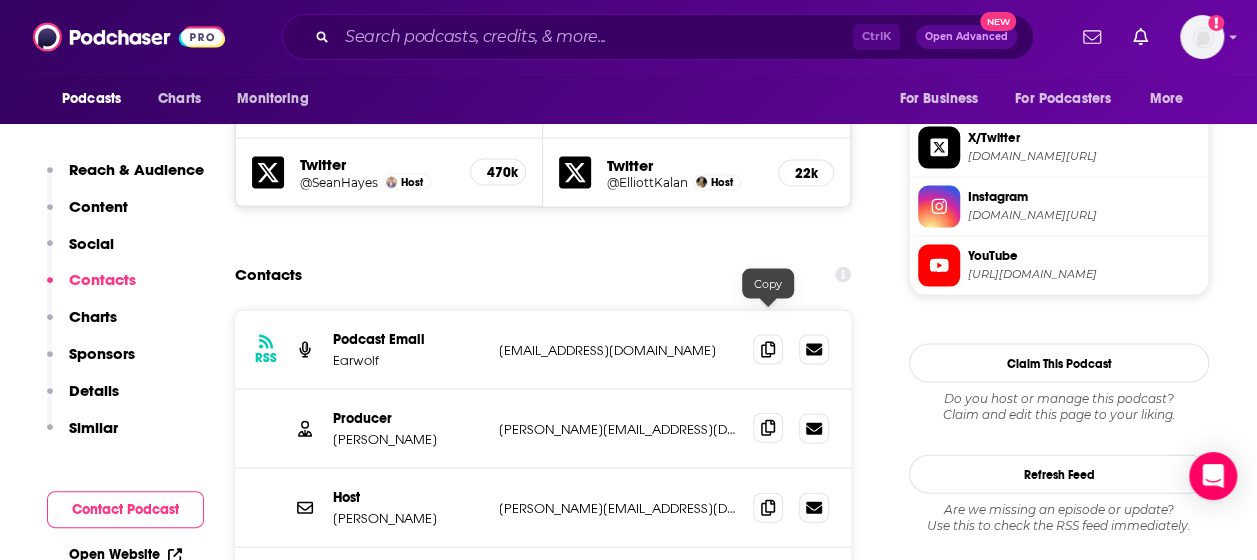 click at bounding box center [768, 428] 